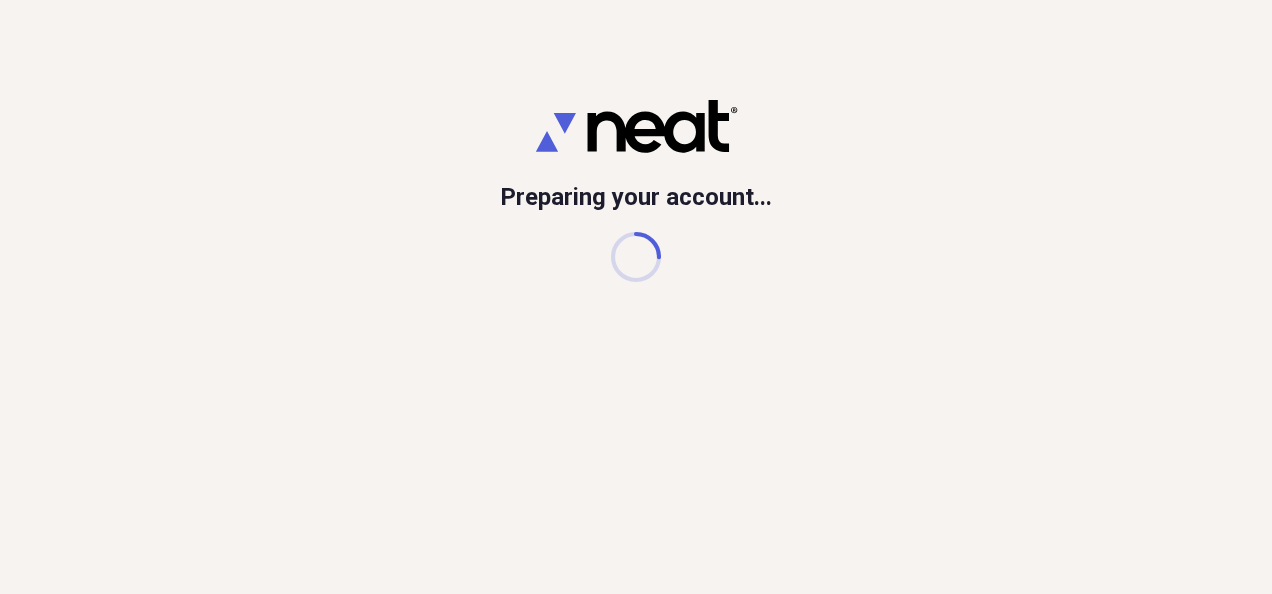 scroll, scrollTop: 0, scrollLeft: 0, axis: both 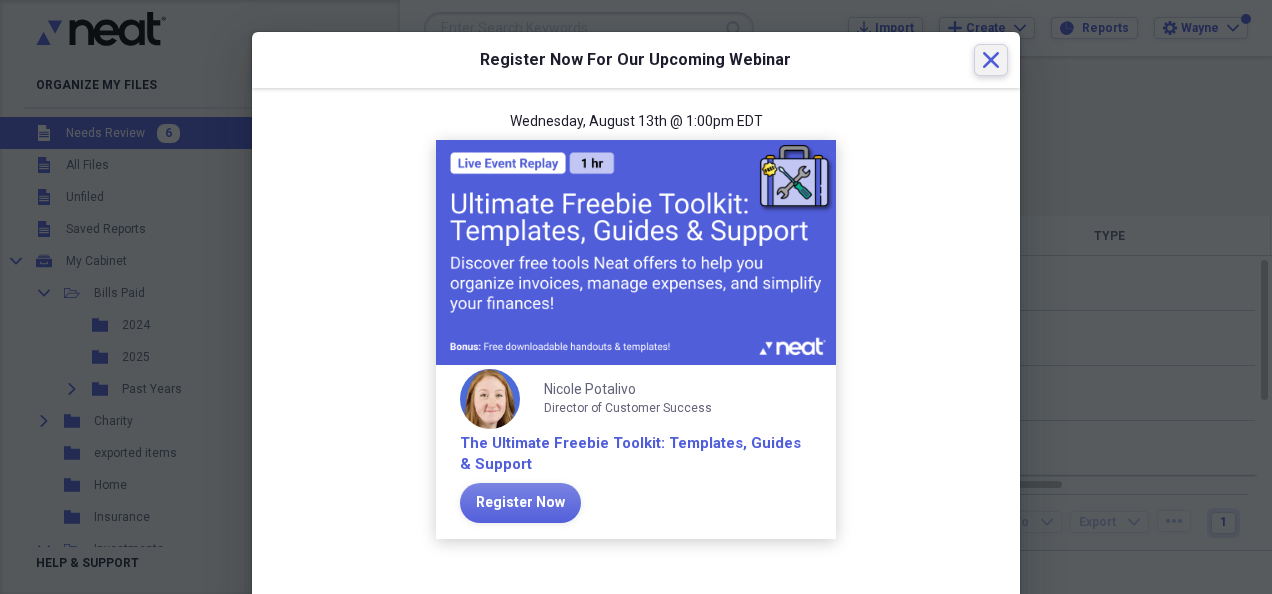click on "Close" 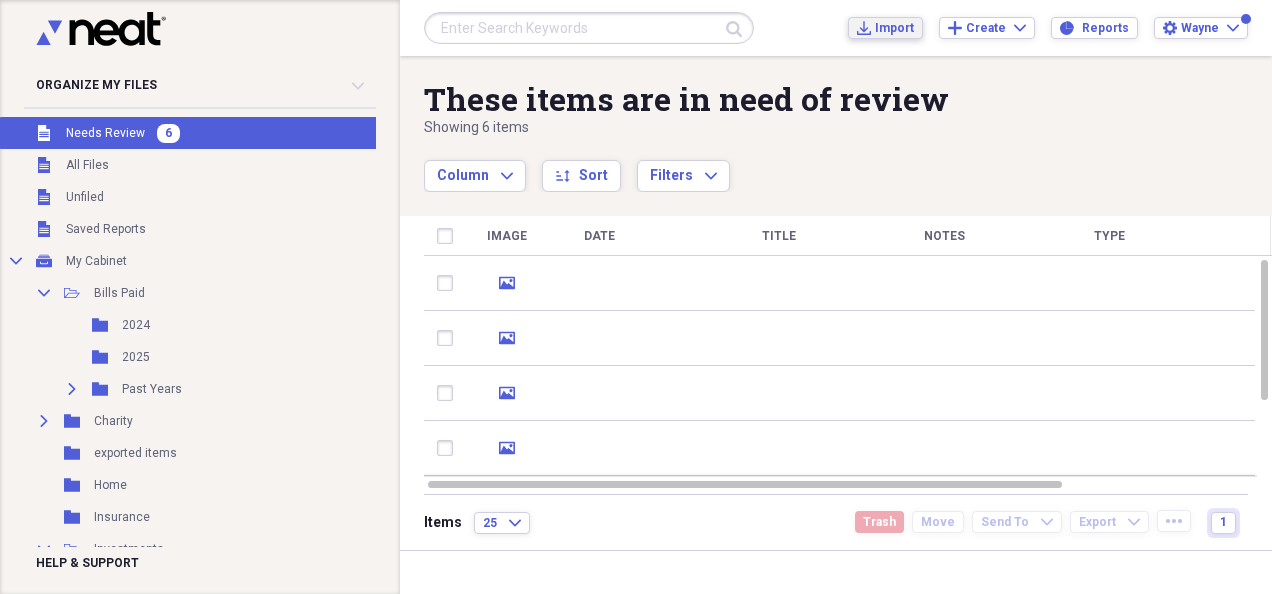 click on "Import" at bounding box center (894, 28) 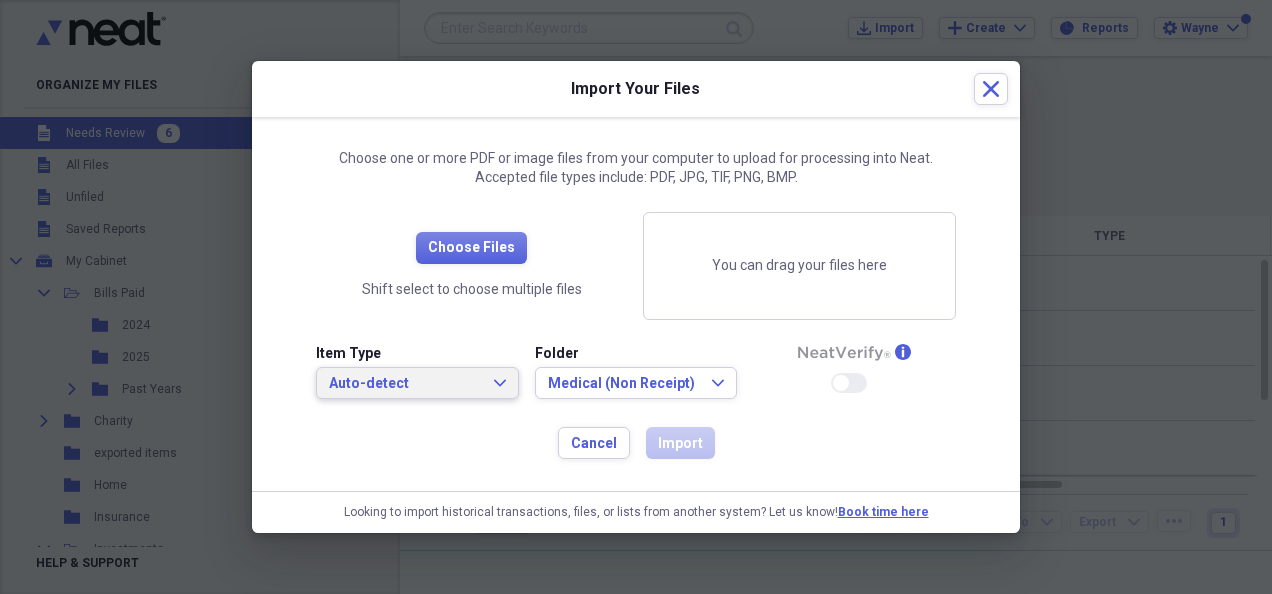 click 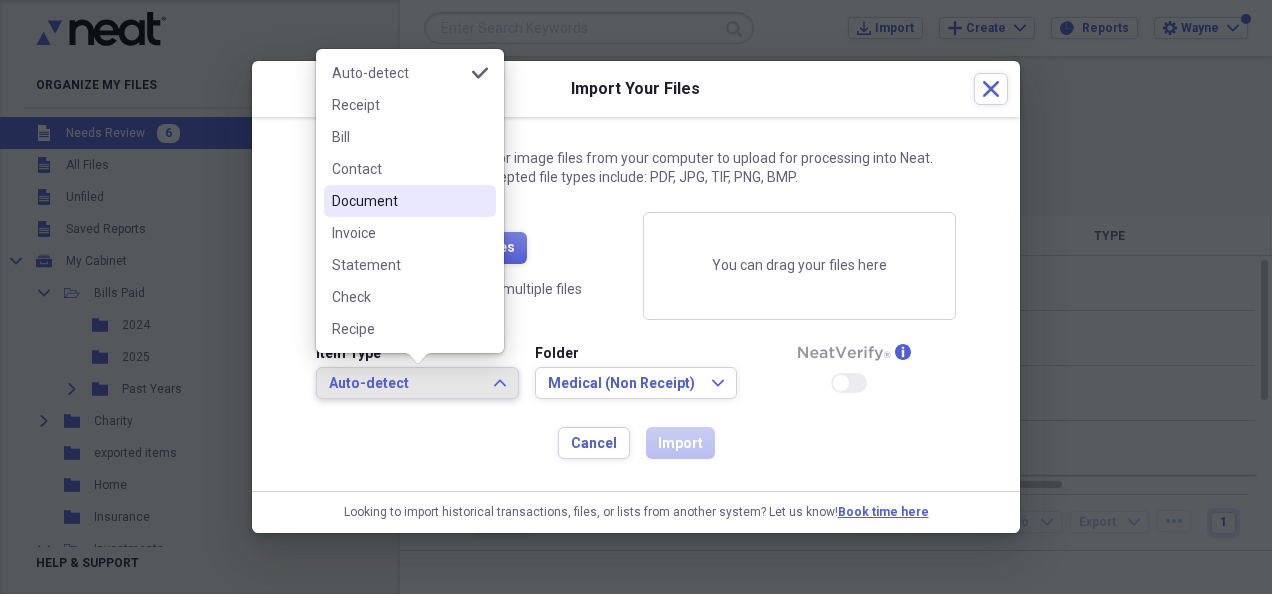 click on "Document" at bounding box center (398, 201) 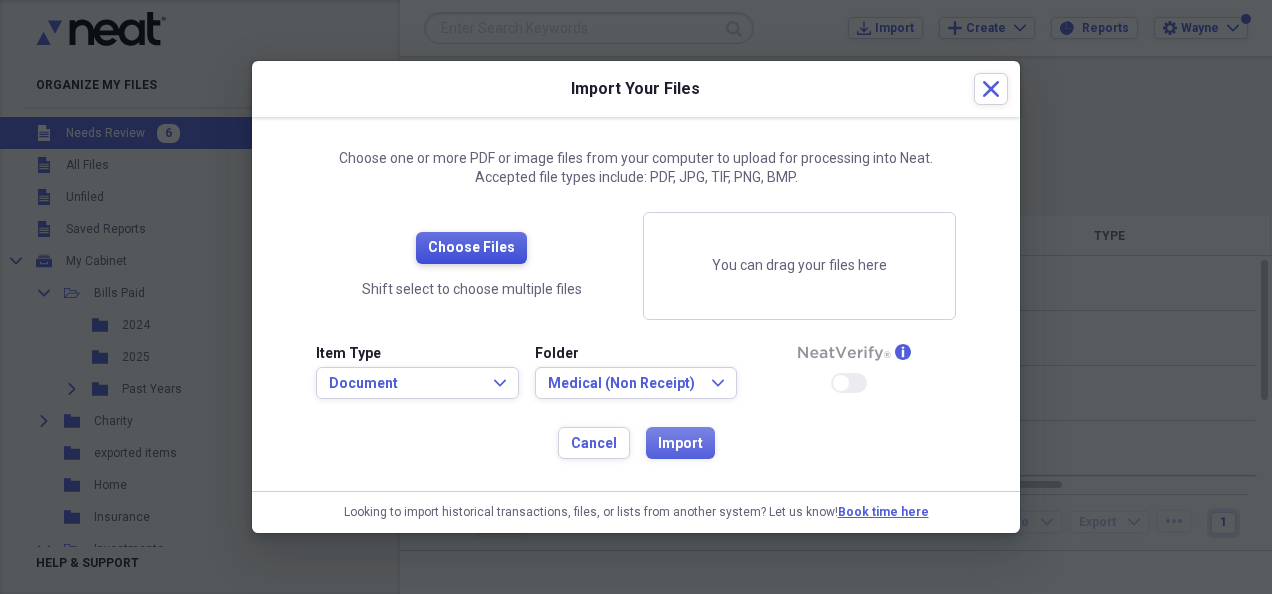 click on "Choose Files" at bounding box center [471, 248] 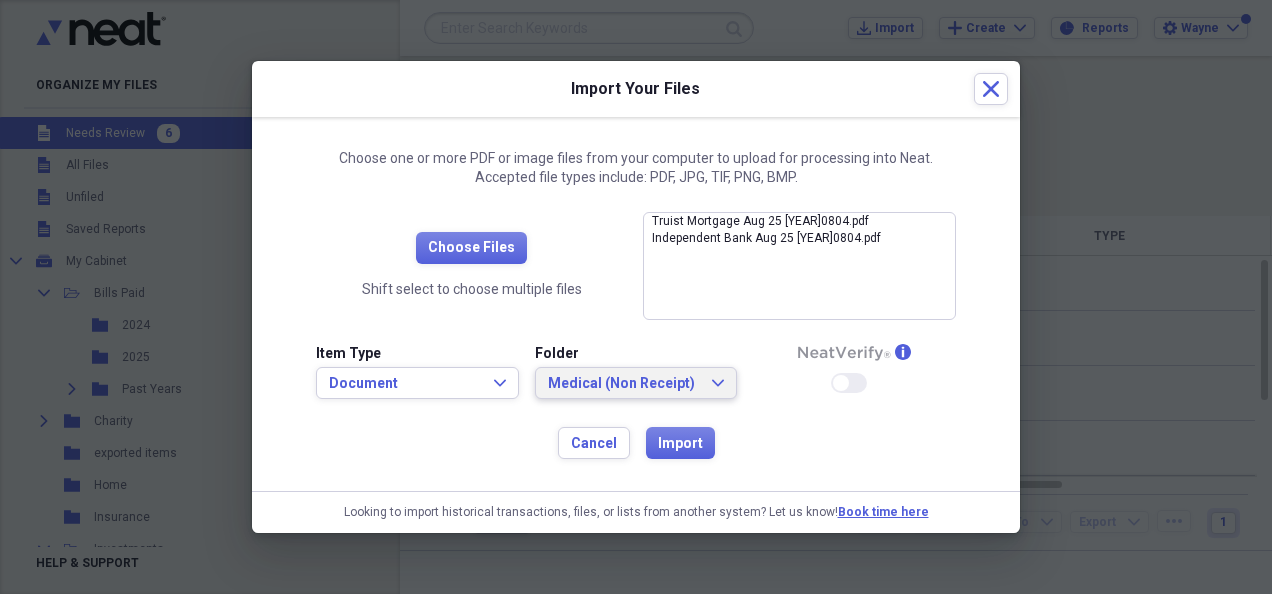 click on "Expand" 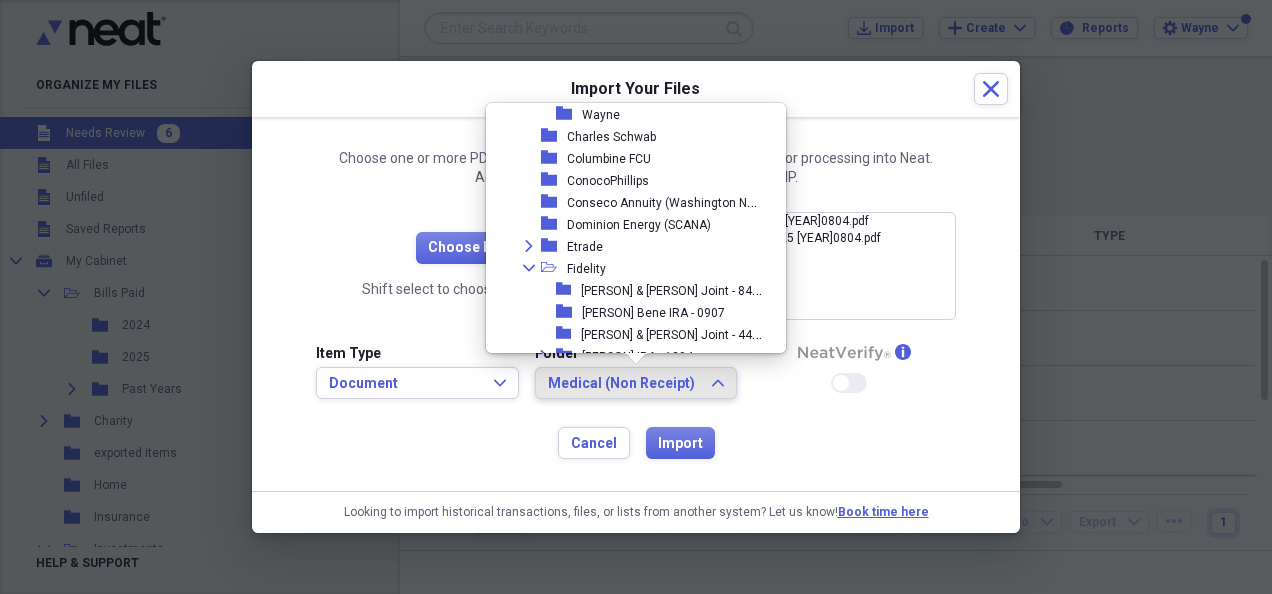 scroll, scrollTop: 0, scrollLeft: 0, axis: both 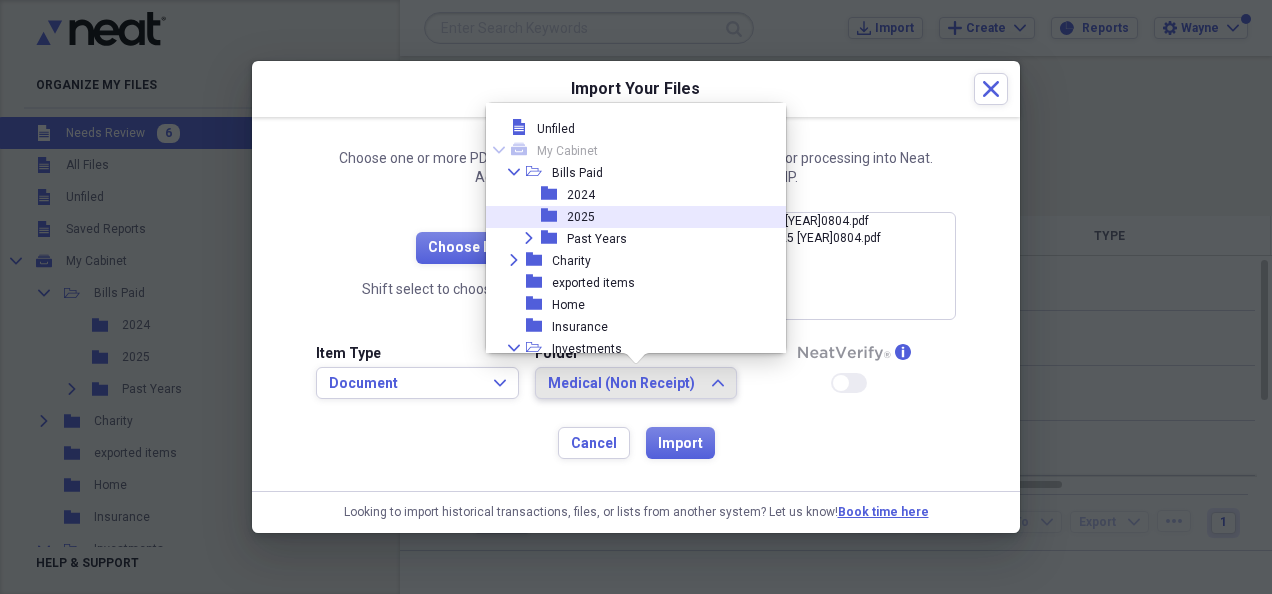 click on "2025" at bounding box center (581, 217) 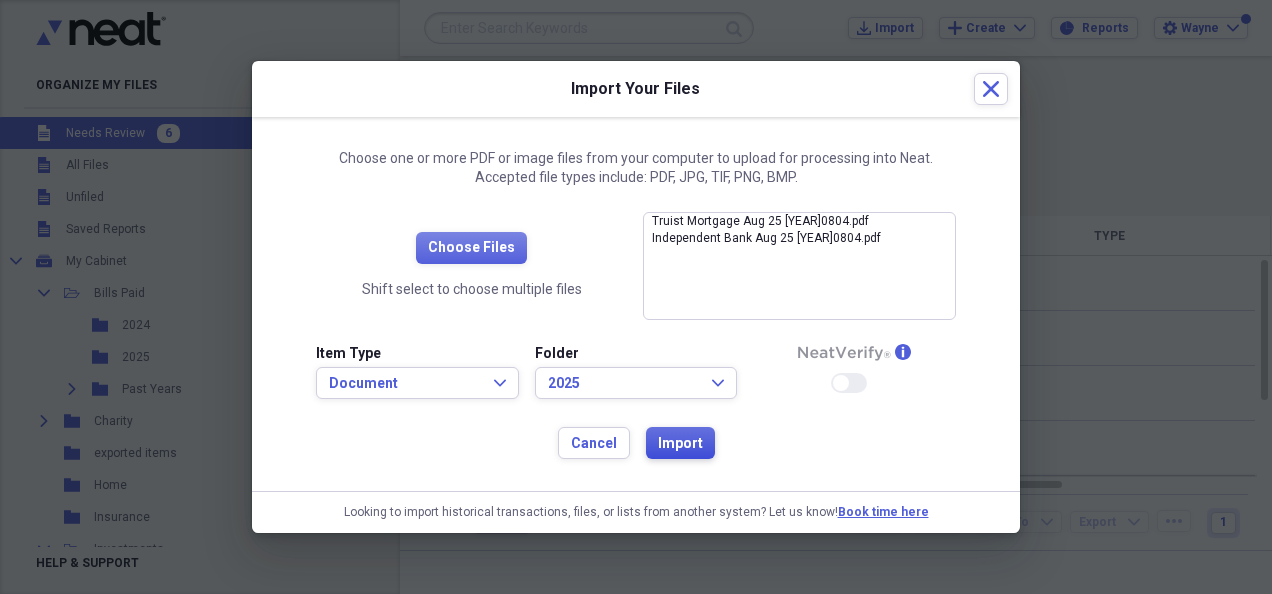click on "Import" at bounding box center (680, 444) 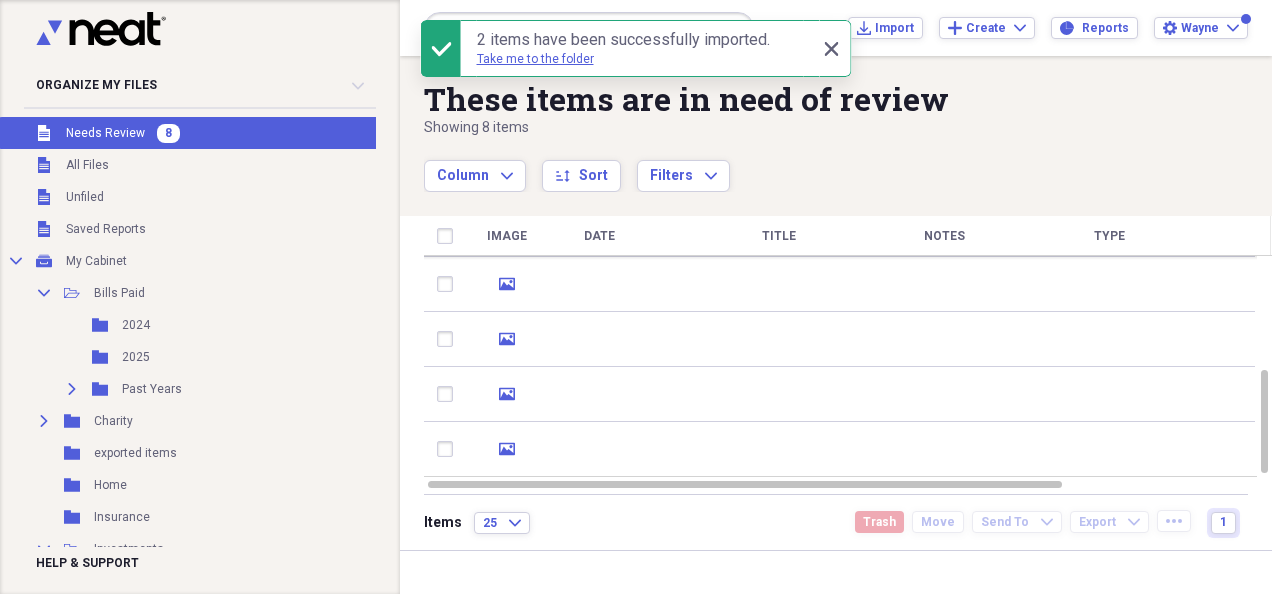 click at bounding box center [779, 449] 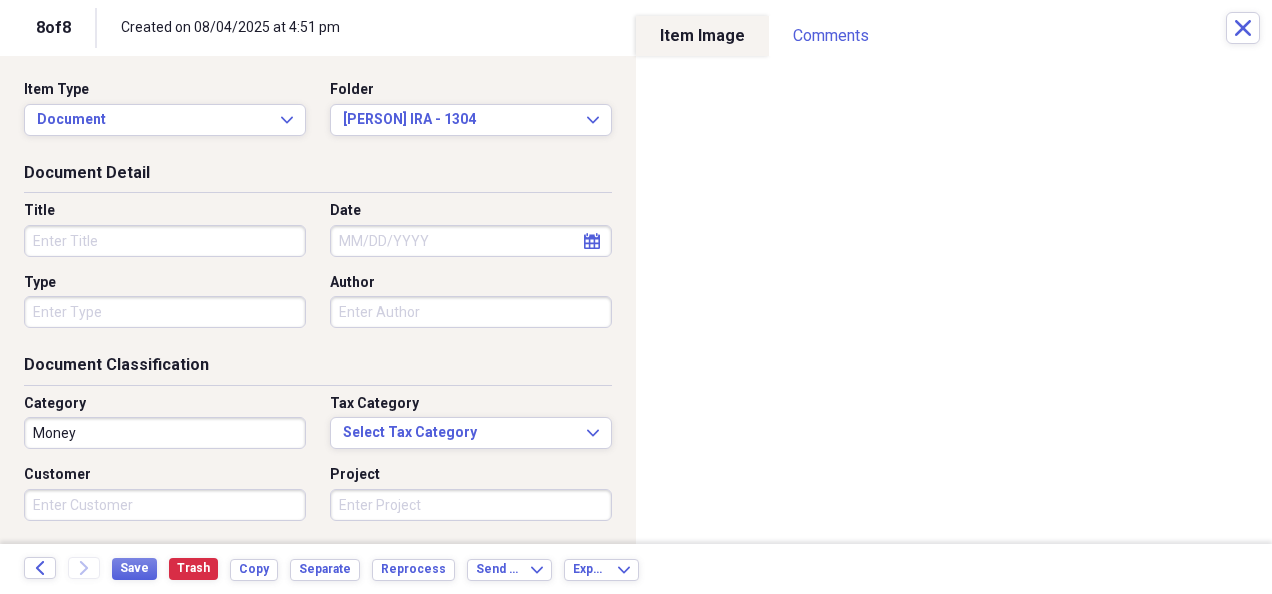 click on "Title" at bounding box center [165, 241] 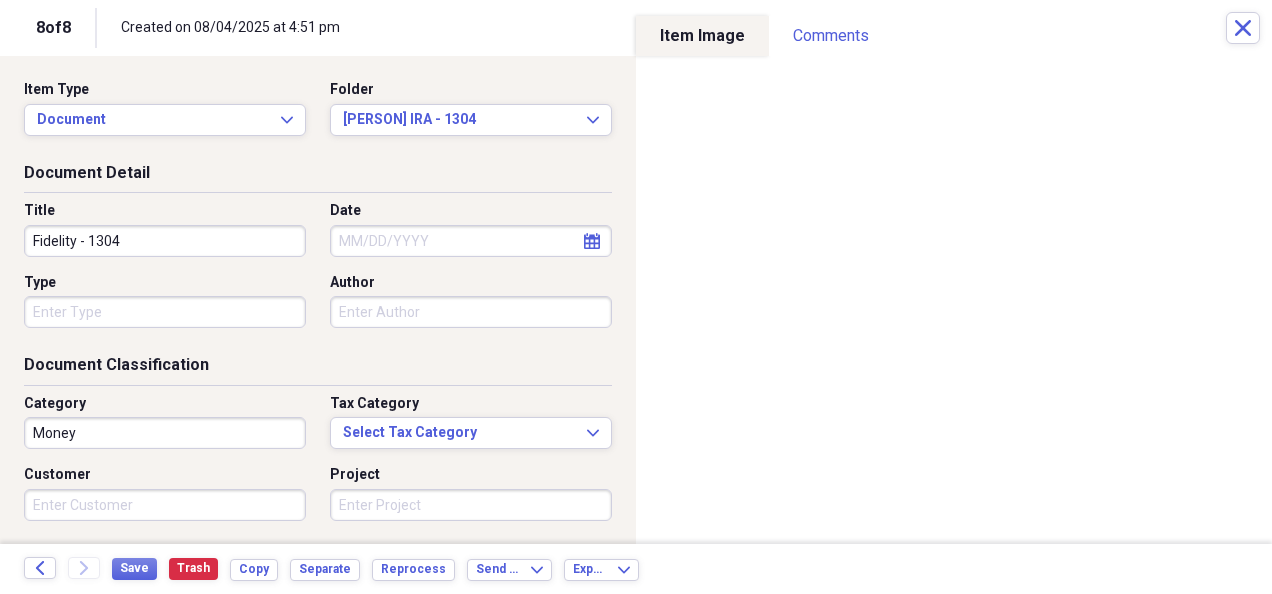 type on "Fidelity - 1304" 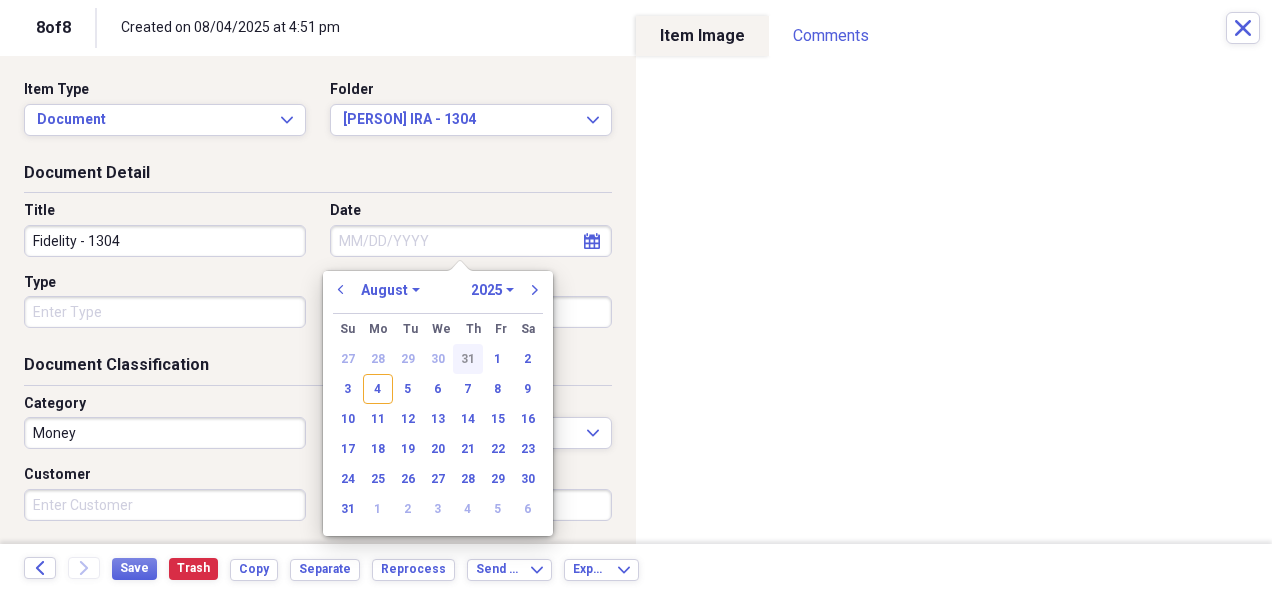 click on "31" at bounding box center [468, 359] 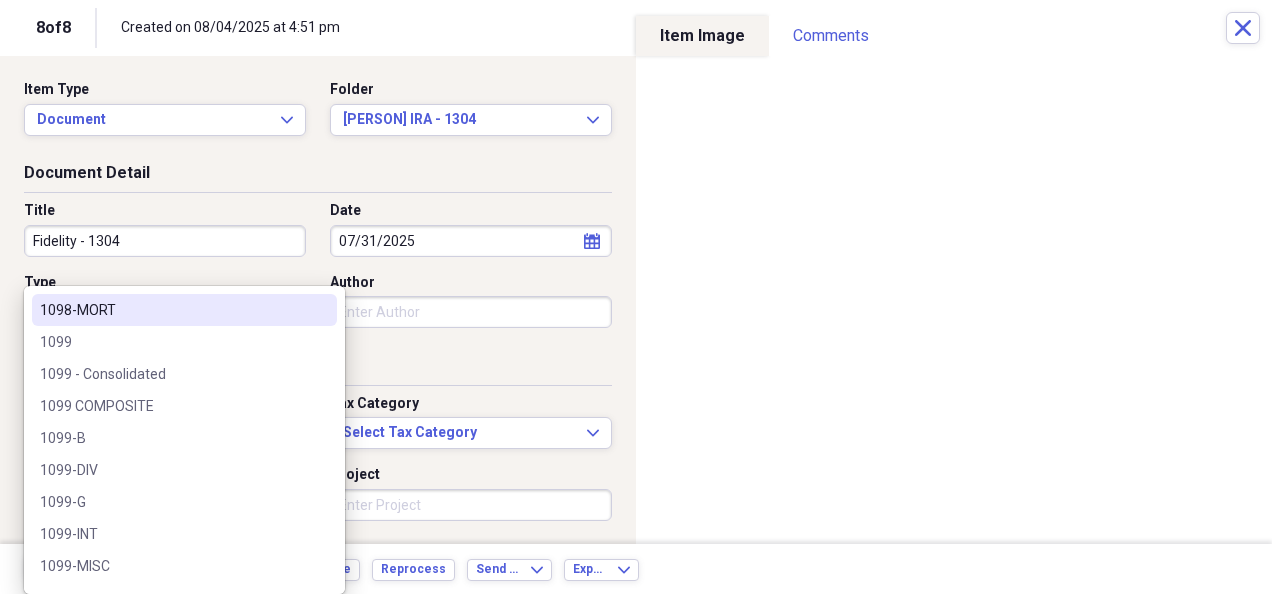 click on "Organize My Files 7 Collapse Unfiled Needs Review 7 Unfiled All Files Unfiled Unfiled Unfiled Saved Reports Collapse My Cabinet My Cabinet Add Folder Collapse Open Folder Bills Paid Add Folder Folder 2024 Add Folder Folder 2025 Add Folder Expand Folder Past Years Add Folder Expand Folder Charity Add Folder Folder exported items Add Folder Folder Home Add Folder Folder Insurance Add Folder Collapse Open Folder Investments Add Folder Folder Ally Invest (MB Trading, Pension Financial Services - #2FC-15781-15 RR B8U) Add Folder Collapse Open Folder Ameriprise Add Folder Folder [PERSON] Add Folder Folder [PERSON] Add Folder Folder Charles Schwab Add Folder Folder Columbine FCU Add Folder Folder ConocoPhillips Add Folder Folder Conseco Annuity (Washington National) Add Folder Folder Dominion Energy (SCANA) Add Folder Expand Folder Etrade Add Folder Collapse Open Folder Fidelity Add Folder Folder [PERSON] & [PERSON] Joint - 8460 Add Folder Folder [PERSON] Bene IRA - 0907 Add Folder Folder [PERSON] & [PERSON] Joint - 4497 Add Folder" at bounding box center [636, 297] 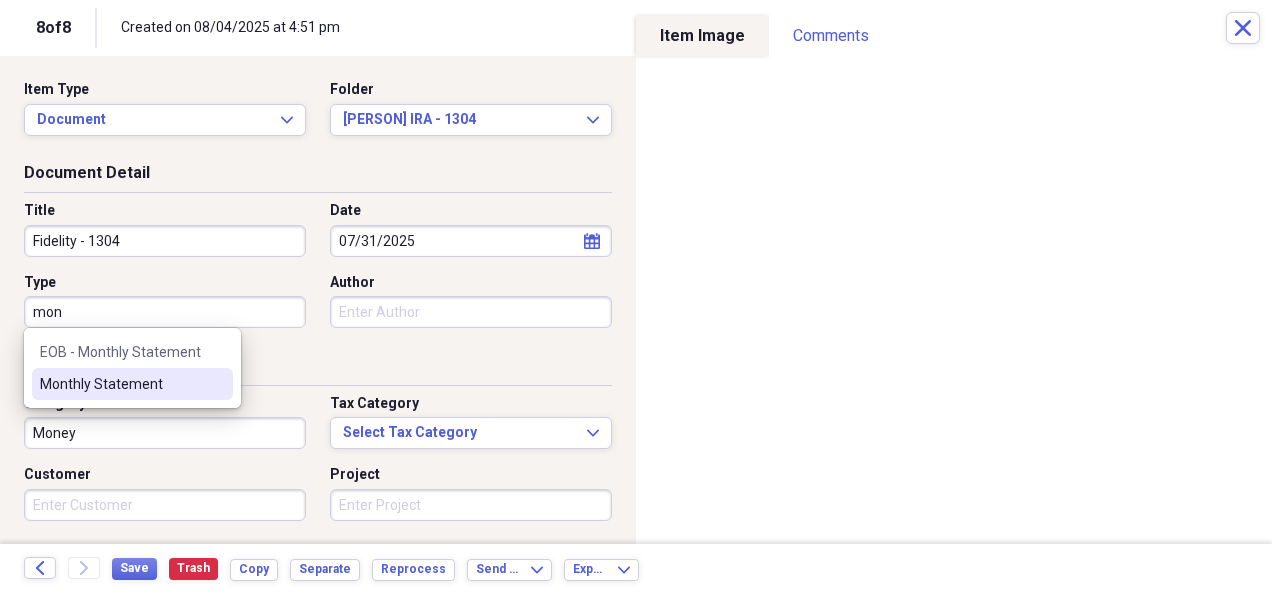 click on "Monthly Statement" at bounding box center (120, 384) 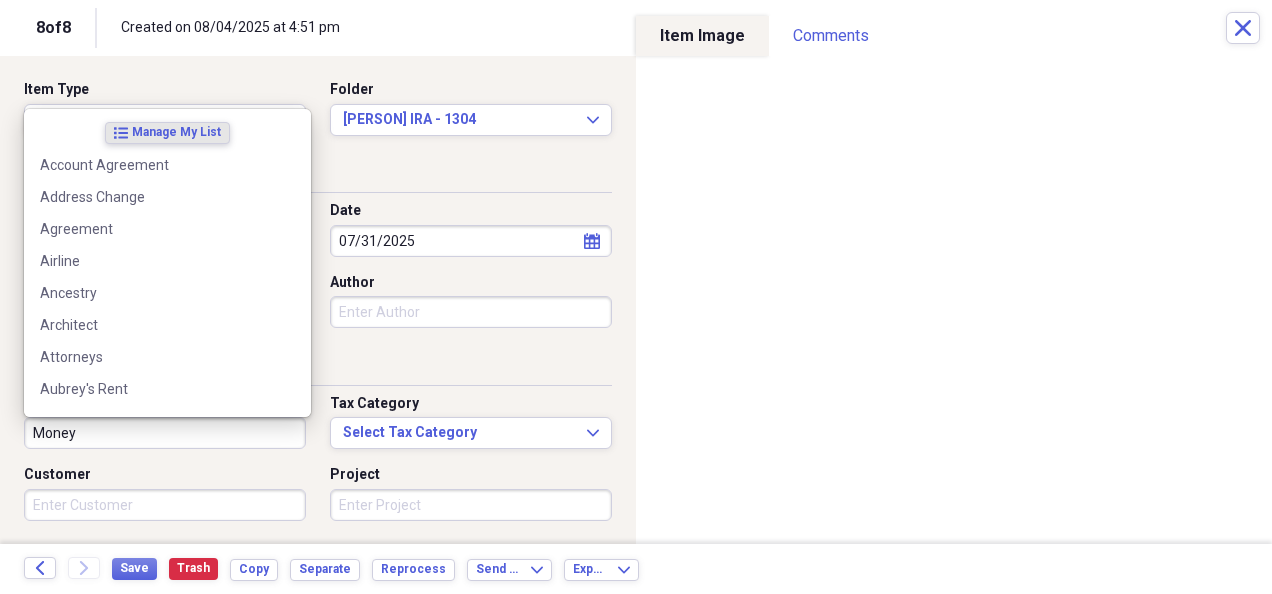 click on "Money" at bounding box center (165, 433) 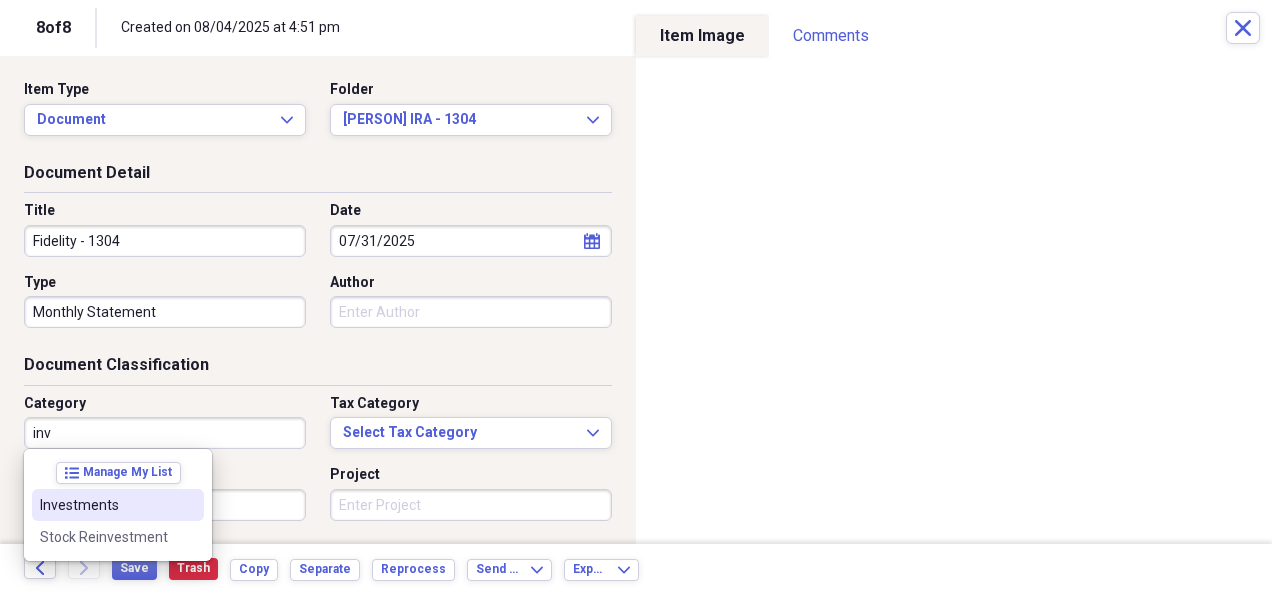click on "Investments" at bounding box center [106, 505] 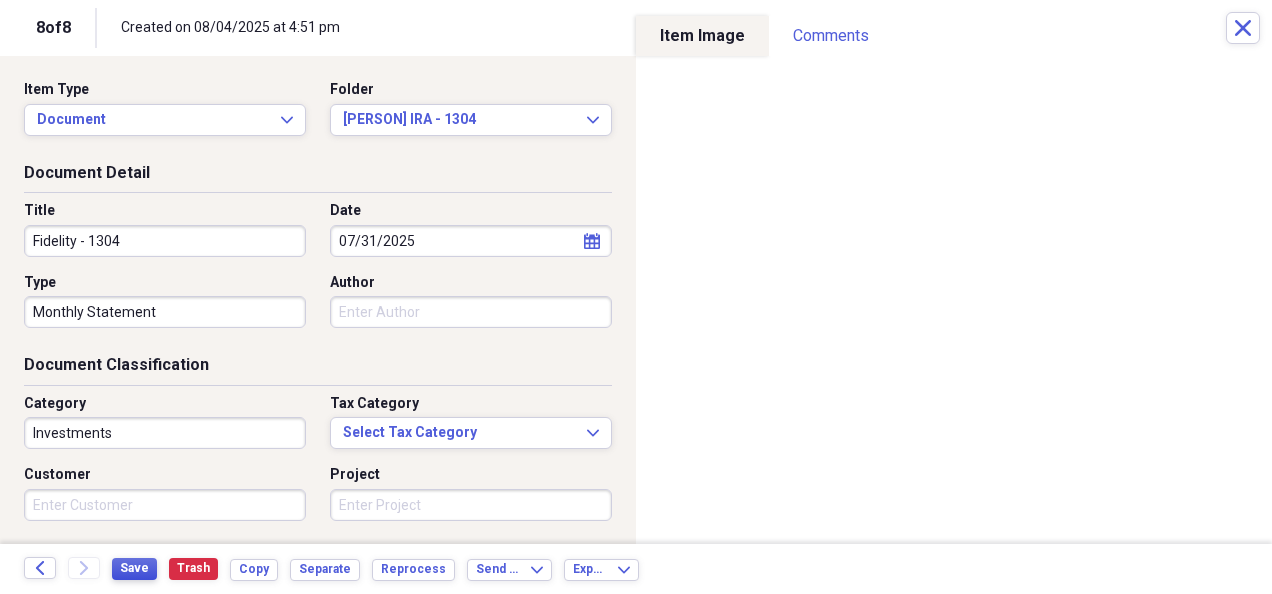 click on "Save" at bounding box center [134, 568] 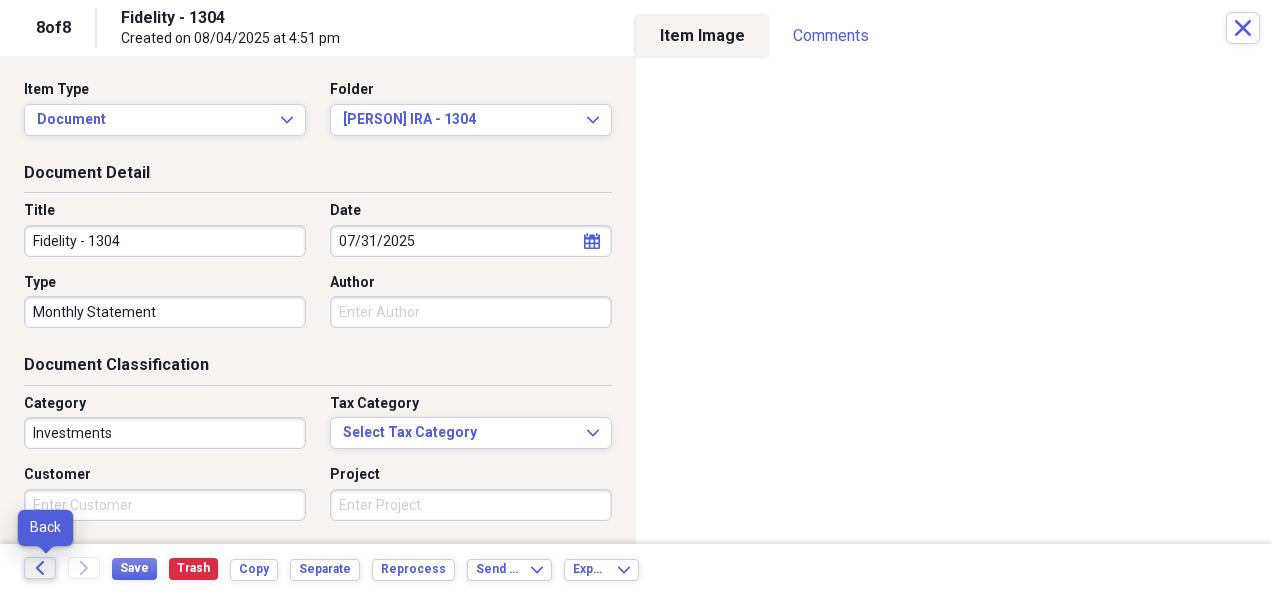 click on "Back" 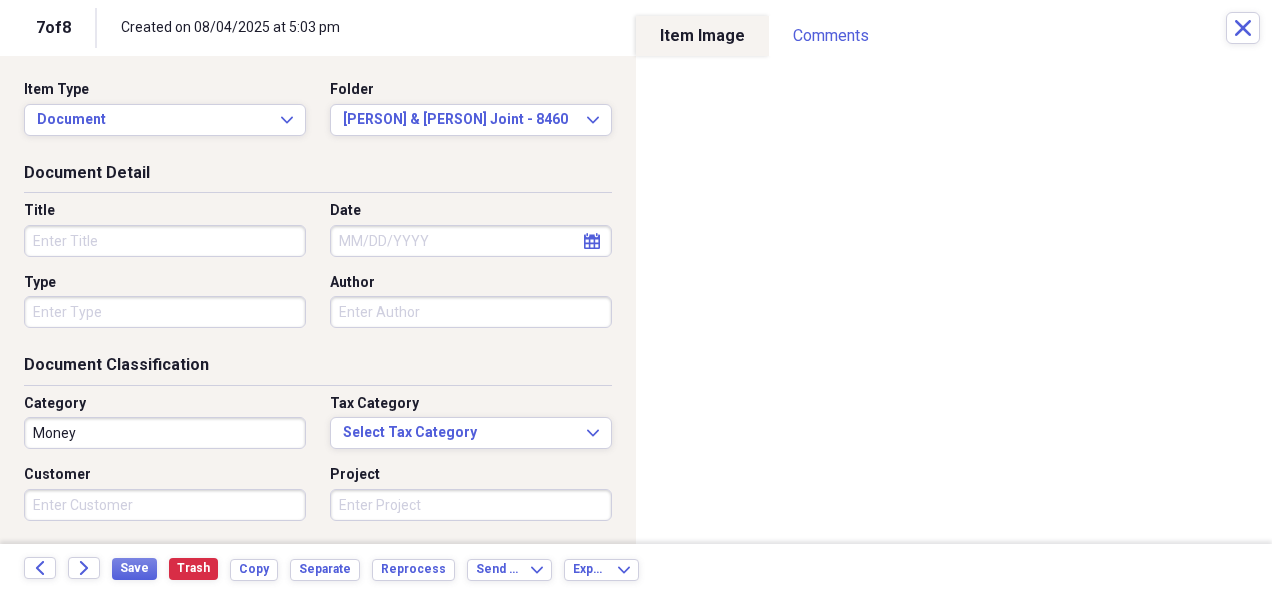 click on "Title" at bounding box center [165, 241] 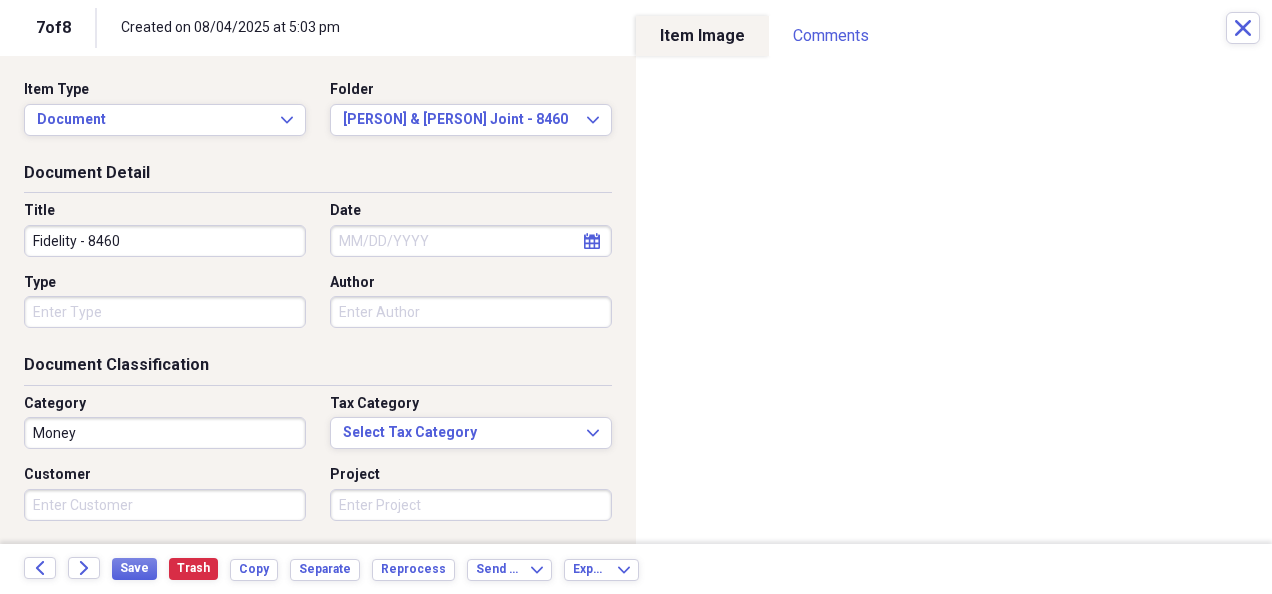 type on "Fidelity - 8460" 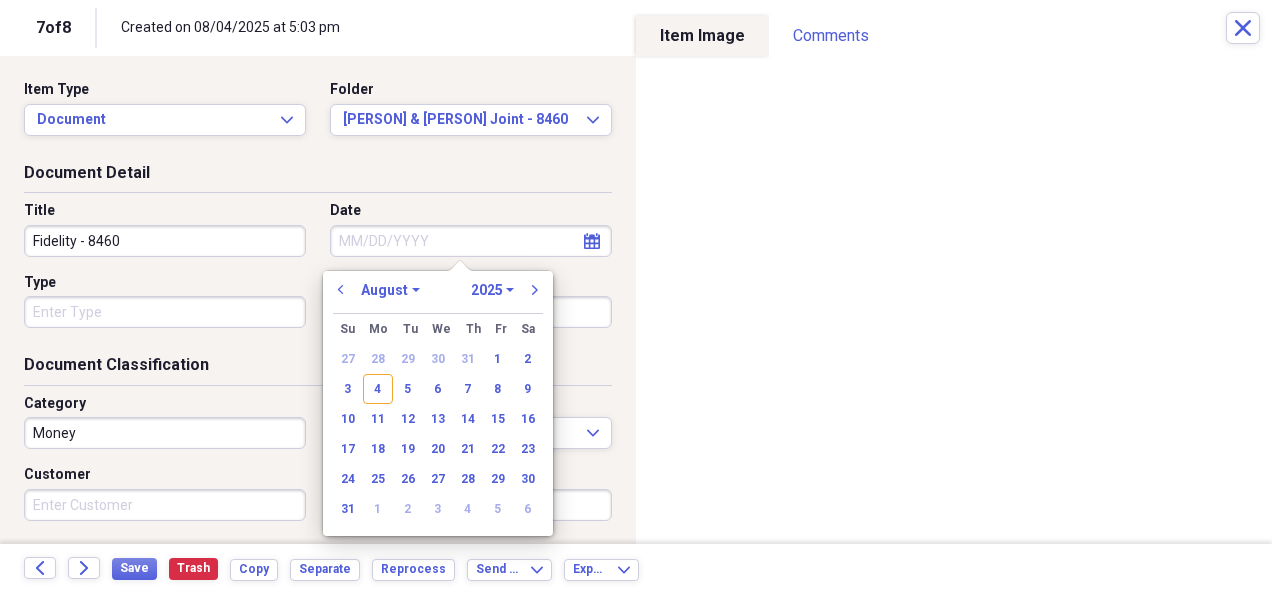 click on "Date" at bounding box center (471, 241) 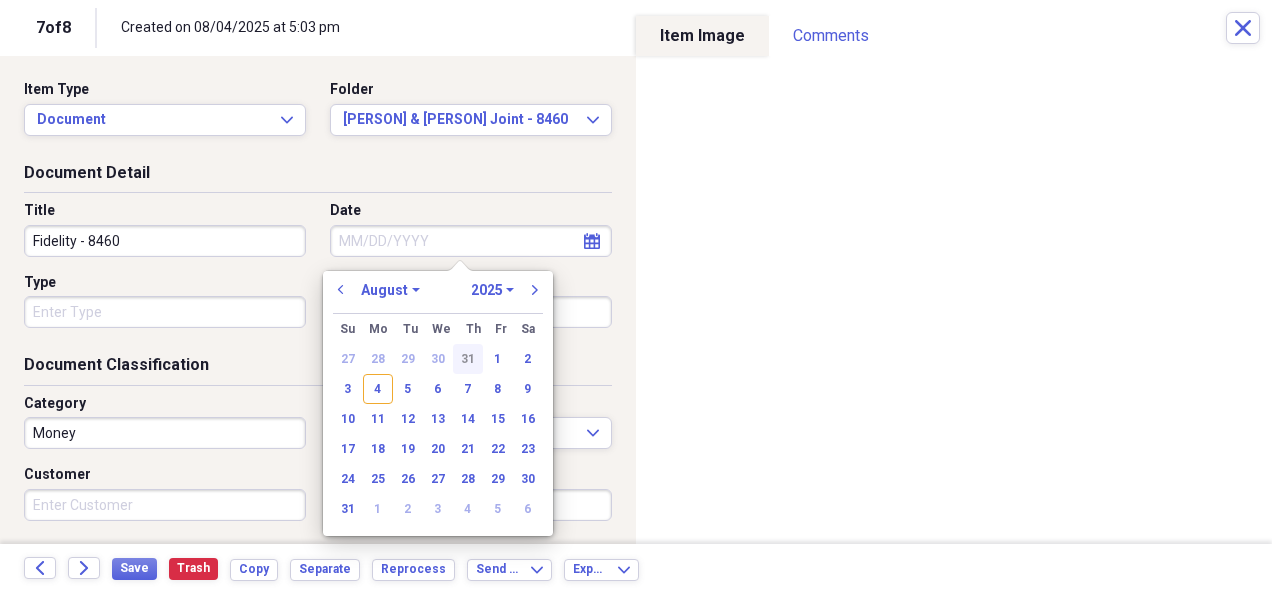 click on "31" at bounding box center [468, 359] 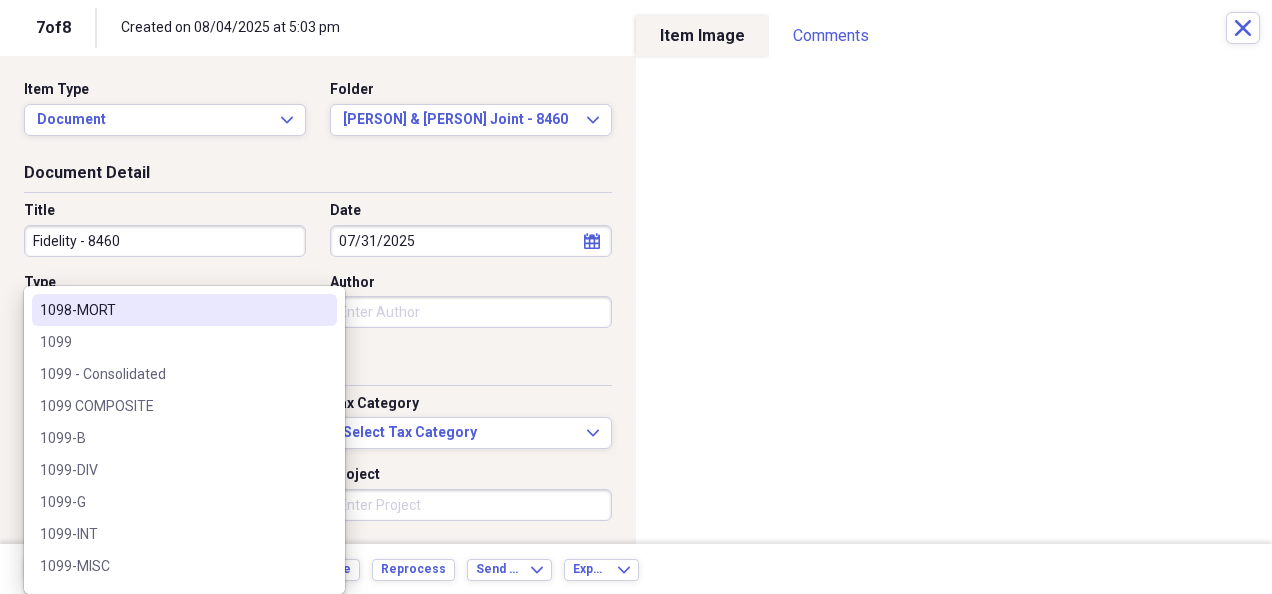 click on "Organize My Files 6 Collapse Unfiled Needs Review 6 Unfiled All Files Unfiled Unfiled Unfiled Saved Reports Collapse My Cabinet My Cabinet Add Folder Collapse Open Folder Bills Paid Add Folder Folder 2024 Add Folder Folder 2025 Add Folder Expand Folder Past Years Add Folder Expand Folder Charity Add Folder Folder exported items Add Folder Folder Home Add Folder Folder Insurance Add Folder Collapse Open Folder Investments Add Folder Folder Ally Invest (MB Trading, Pension Financial Services - #2FC-15781-15 RR B8U) Add Folder Collapse Open Folder Ameriprise Add Folder Folder [PERSON] Add Folder Folder [PERSON] Add Folder Folder Charles Schwab Add Folder Folder Columbine FCU Add Folder Folder ConocoPhillips Add Folder Folder Conseco Annuity (Washington National) Add Folder Folder Dominion Energy (SCANA) Add Folder Expand Folder Etrade Add Folder Collapse Open Folder Fidelity Add Folder Folder [PERSON] & [PERSON] Joint - 8460 Add Folder Folder [PERSON] Bene IRA - 0907 Add Folder Folder [PERSON] & [PERSON] Joint - 4497 Add Folder" at bounding box center (636, 297) 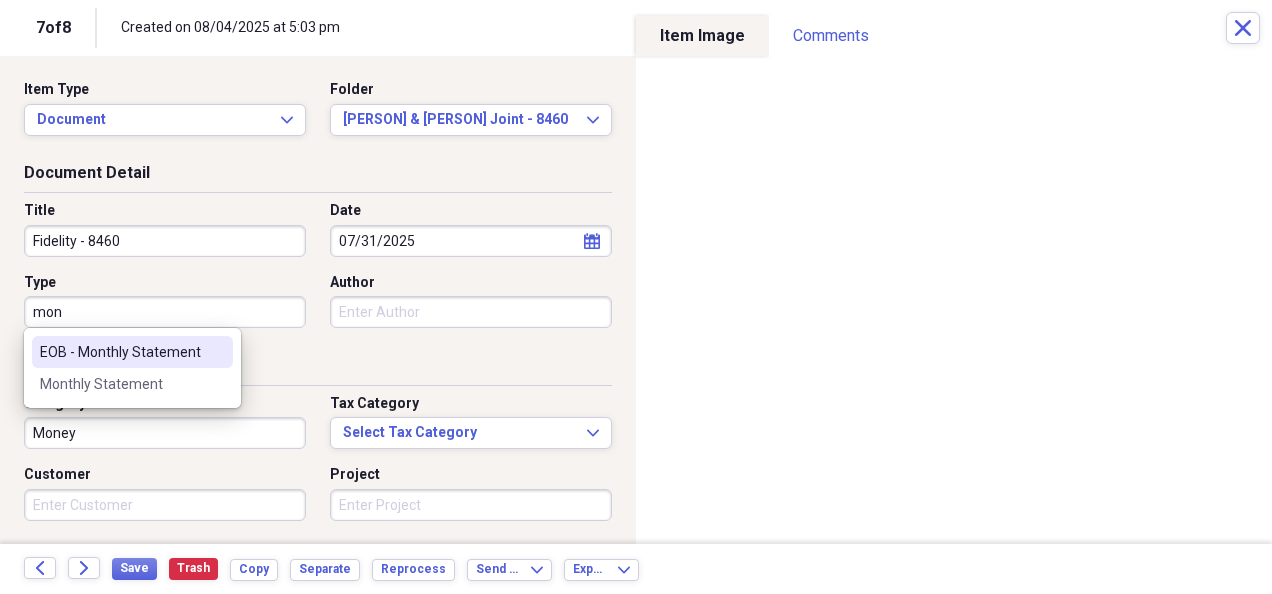 click on "EOB - Monthly Statement" at bounding box center (132, 352) 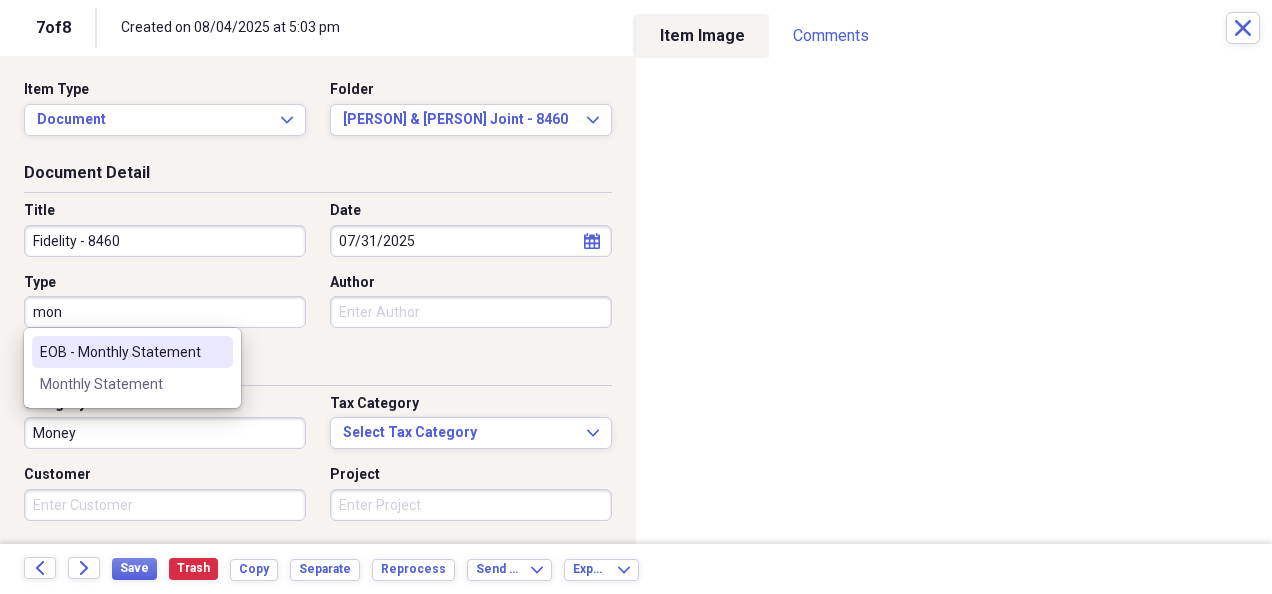 type on "EOB - Monthly Statement" 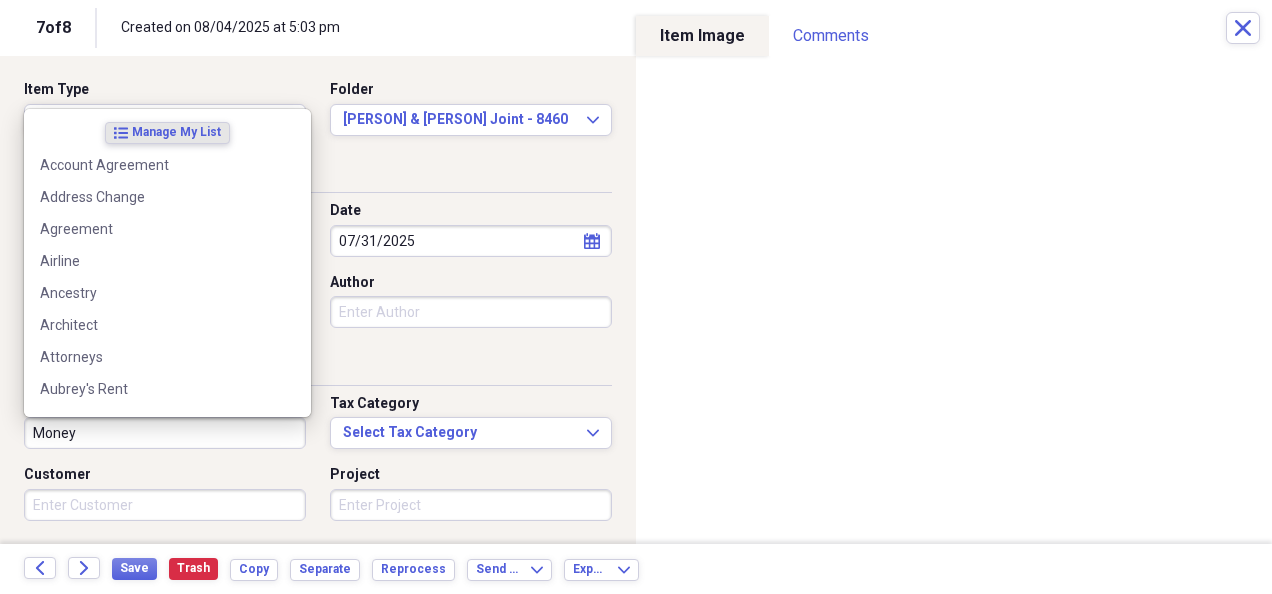 click on "Money" at bounding box center (165, 433) 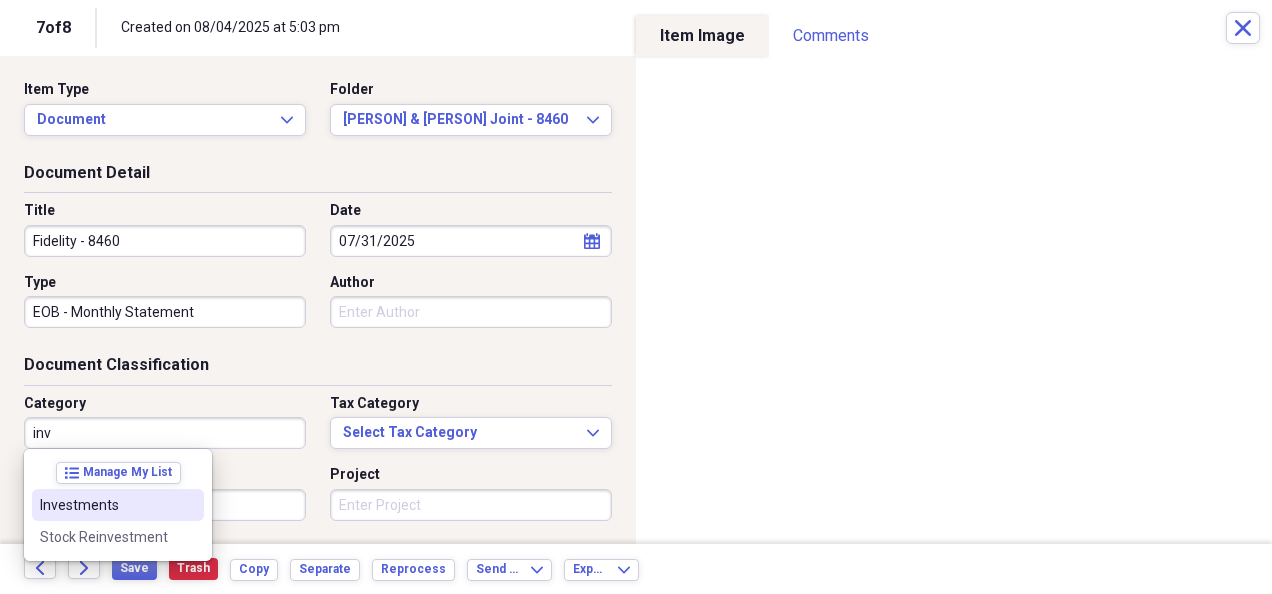 click on "Investments" at bounding box center [106, 505] 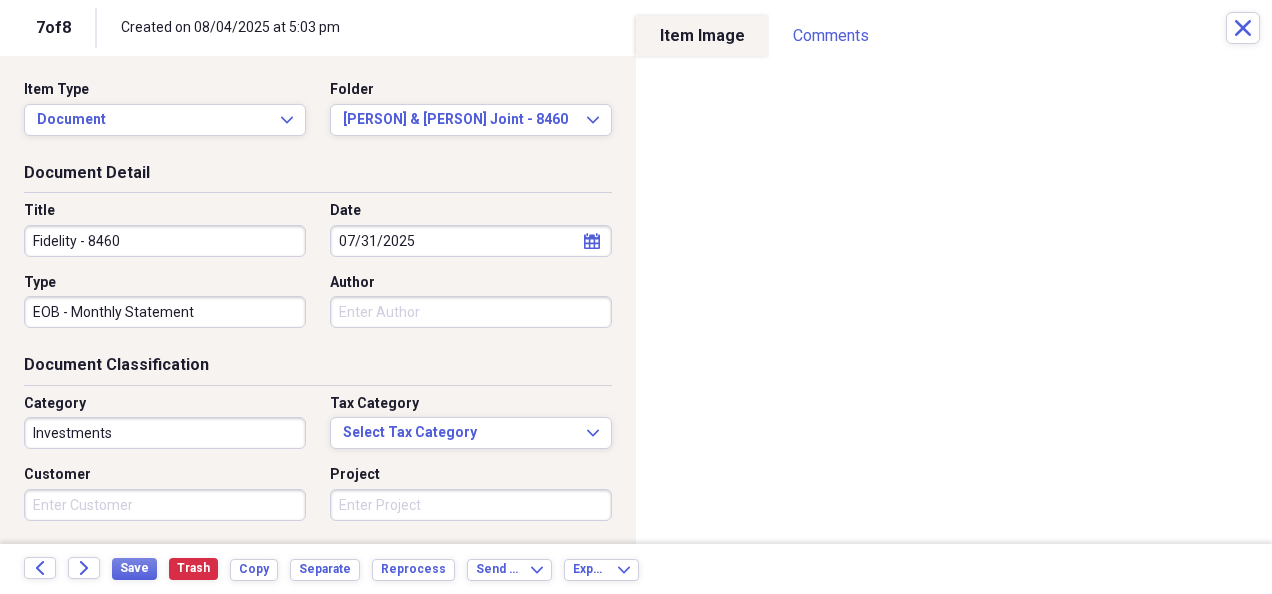 drag, startPoint x: 87, startPoint y: 240, endPoint x: 22, endPoint y: 248, distance: 65.490456 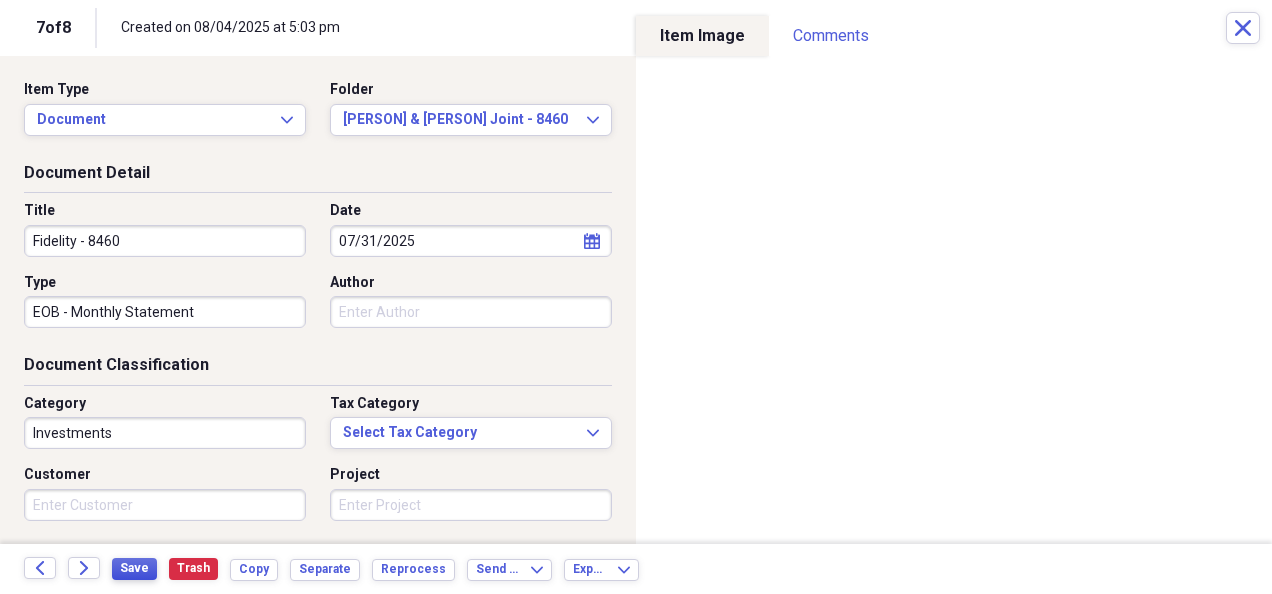 click on "Save" at bounding box center (134, 568) 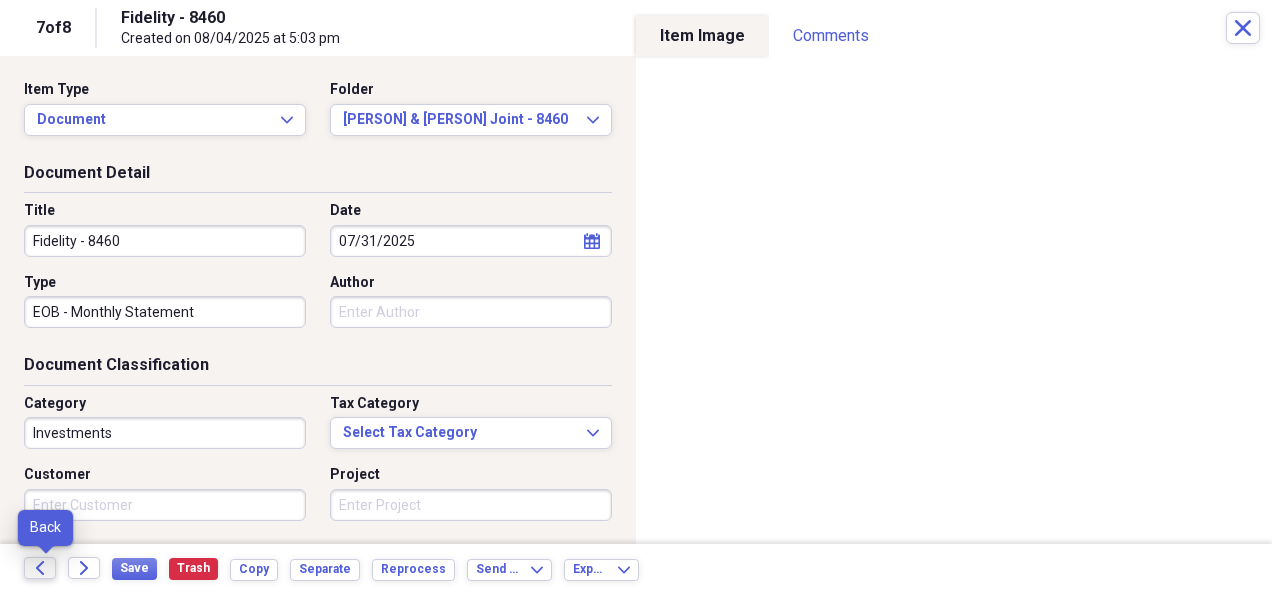 click on "Back" 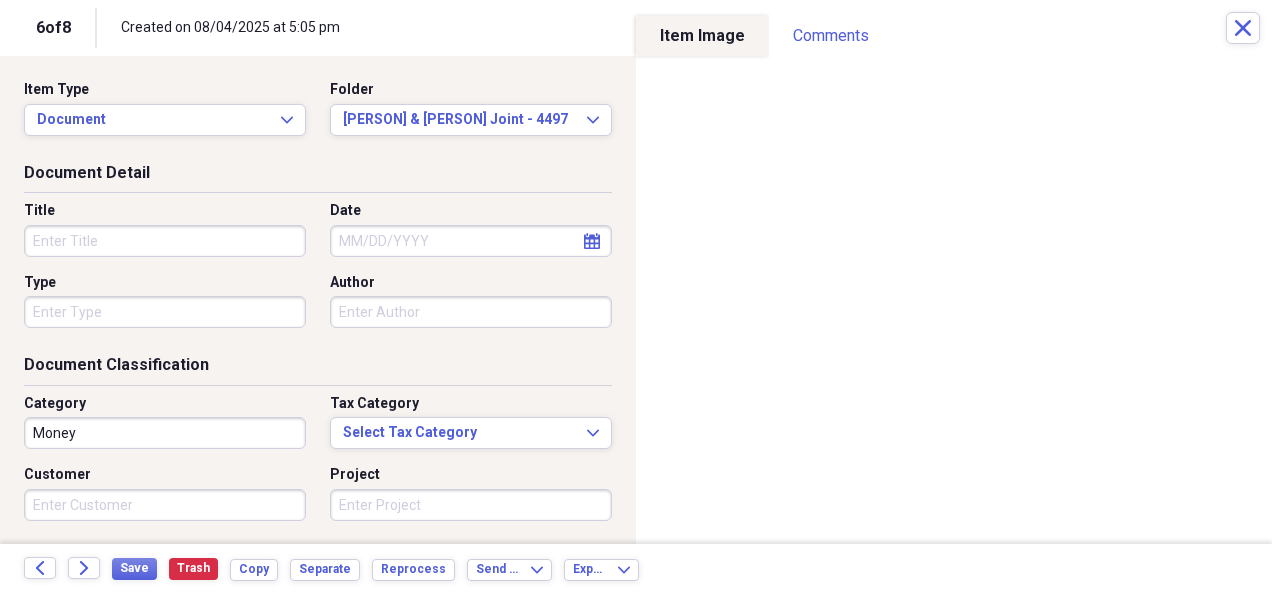 click on "Title" at bounding box center (165, 241) 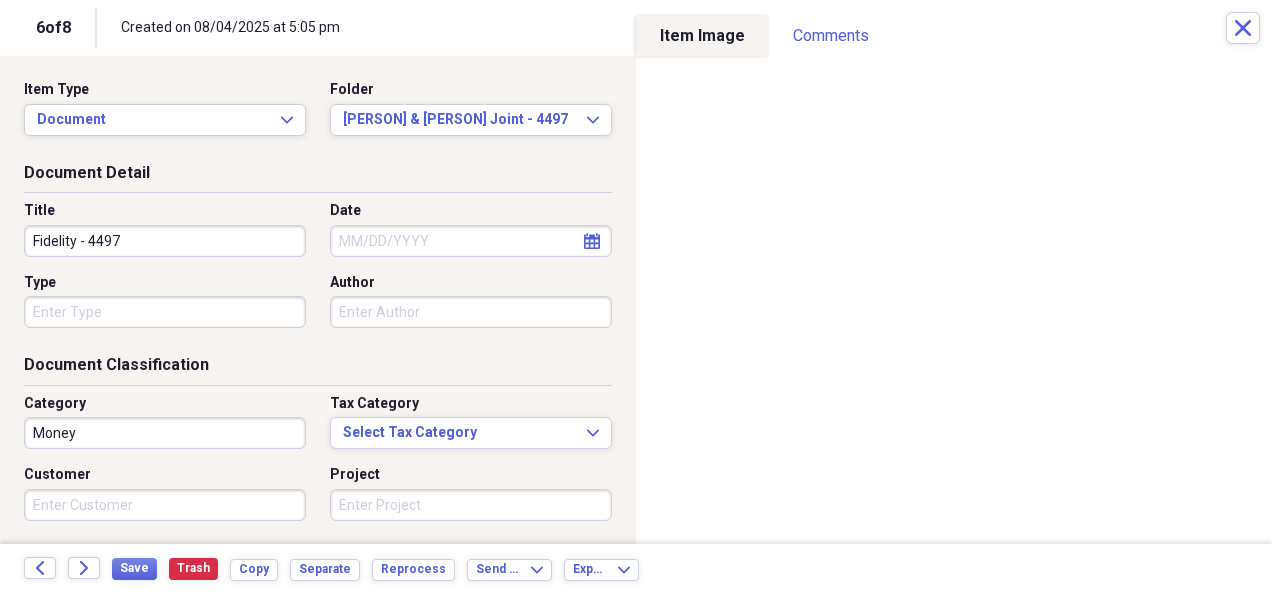 type on "Fidelity - 4497" 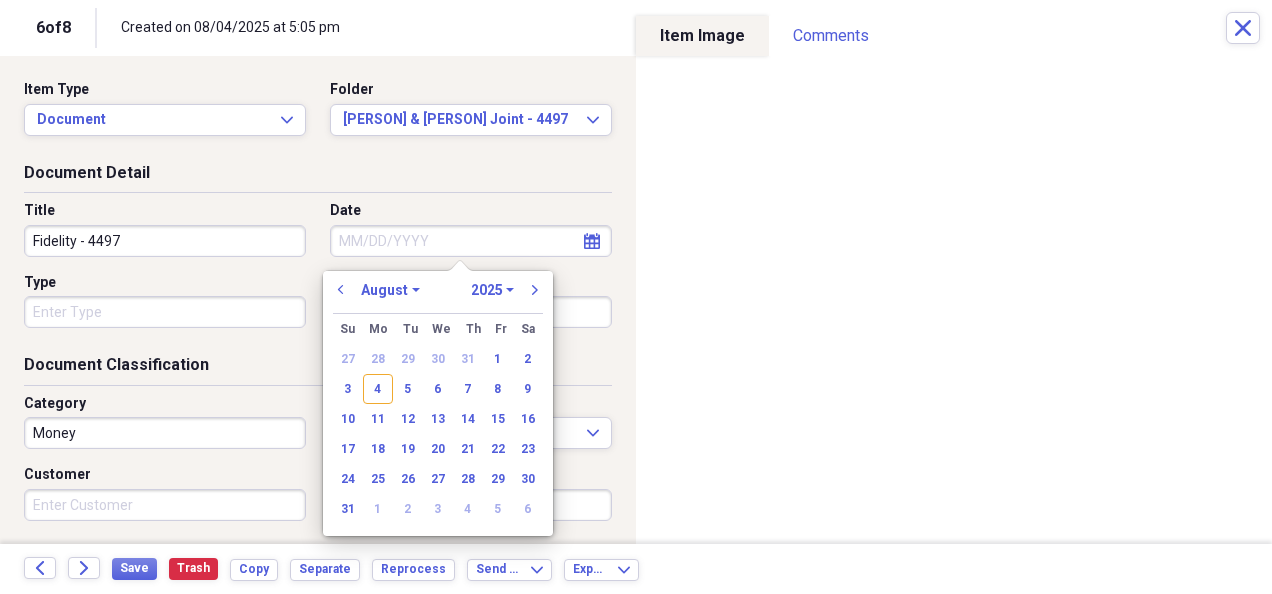 click on "Date" at bounding box center [471, 241] 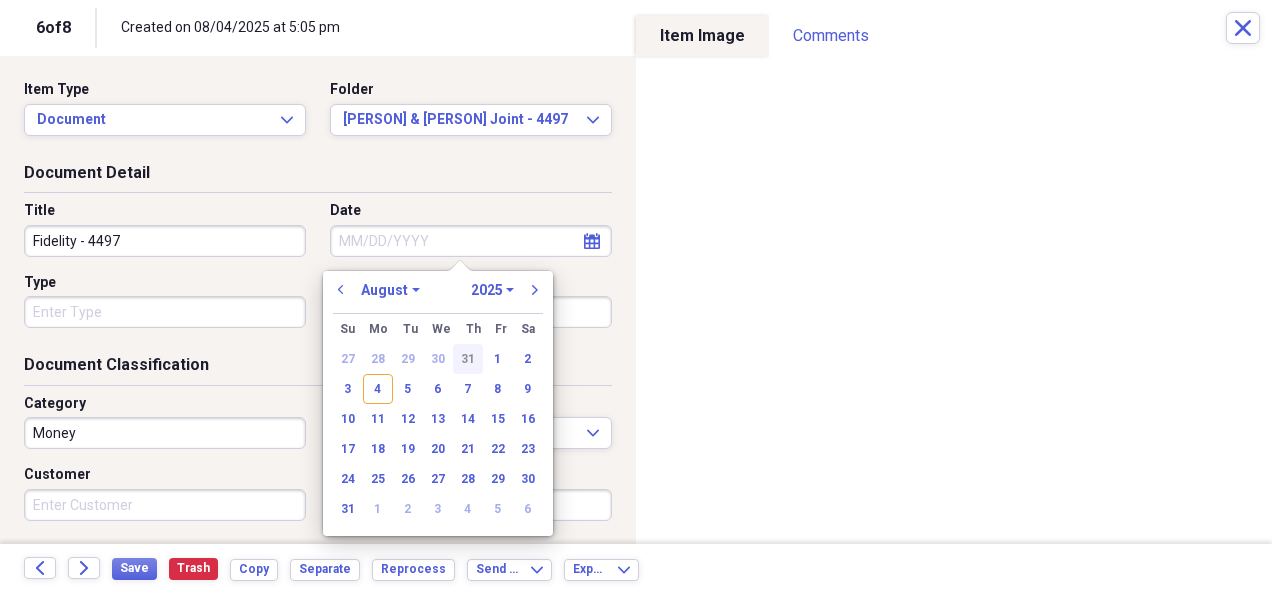 click on "31" at bounding box center (468, 359) 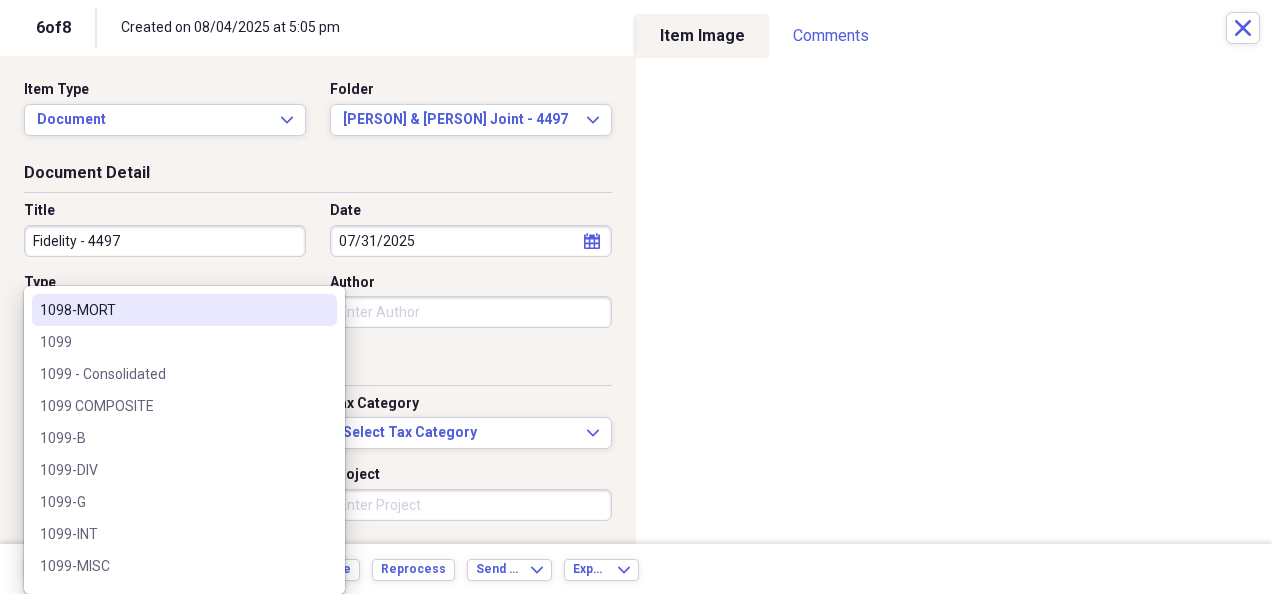 click on "Organize My Files 5 Collapse Unfiled Needs Review 5 Unfiled All Files Unfiled Unfiled Unfiled Saved Reports Collapse My Cabinet My Cabinet Add Folder Collapse Open Folder Bills Paid Add Folder Folder 2024 Add Folder Folder 2025 Add Folder Expand Folder Past Years Add Folder Expand Folder Charity Add Folder Folder exported items Add Folder Folder Home Add Folder Folder Insurance Add Folder Collapse Open Folder Investments Add Folder Folder Ally Invest (MB Trading, Pension Financial Services - #2FC-15781-15 RR B8U) Add Folder Collapse Open Folder Ameriprise Add Folder Folder [PERSON] Add Folder Folder [PERSON] Add Folder Folder Charles Schwab Add Folder Folder Columbine FCU Add Folder Folder ConocoPhillips Add Folder Folder Conseco Annuity (Washington National) Add Folder Folder Dominion Energy (SCANA) Add Folder Expand Folder Etrade Add Folder Collapse Open Folder Fidelity Add Folder Folder [PERSON] & [PERSON] Joint - 8460 Add Folder Folder [PERSON] Bene IRA - 0907 Add Folder Folder [PERSON] & [PERSON] Joint - 4497 Add Folder" at bounding box center [636, 297] 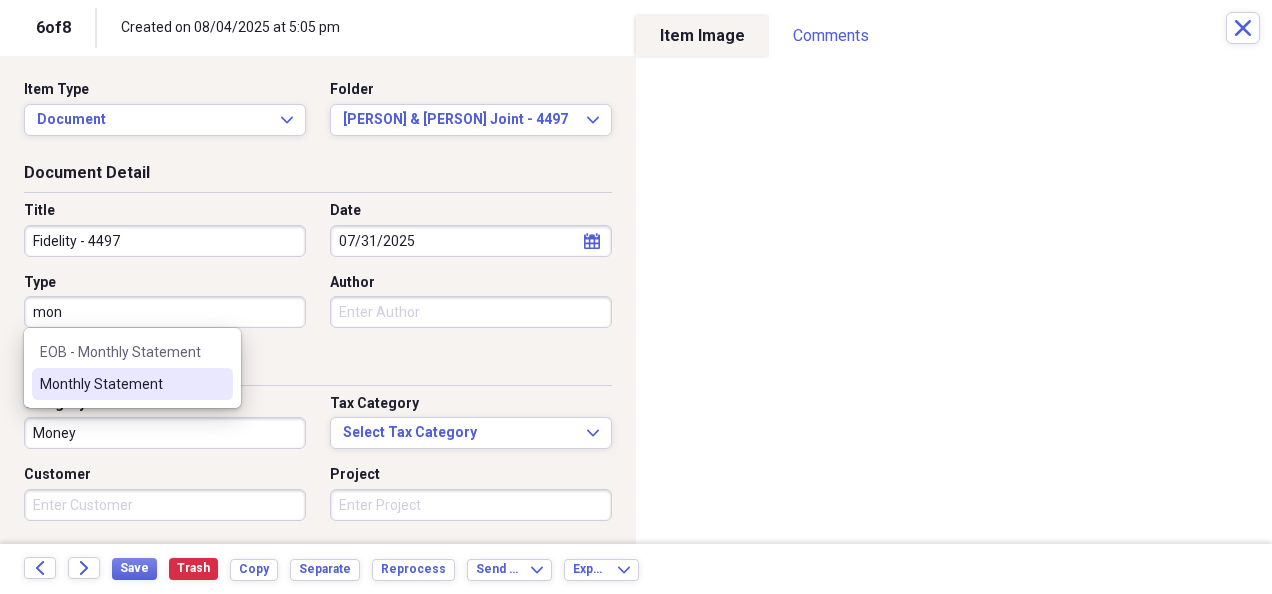 click on "Monthly Statement" at bounding box center [120, 384] 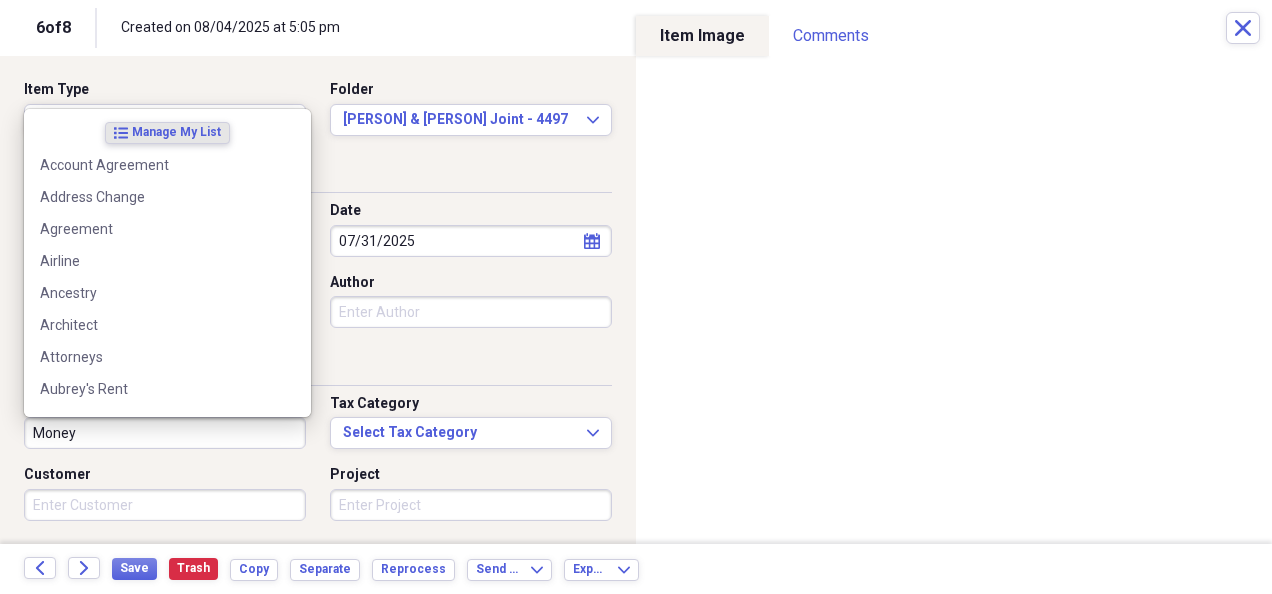click on "Money" at bounding box center [165, 433] 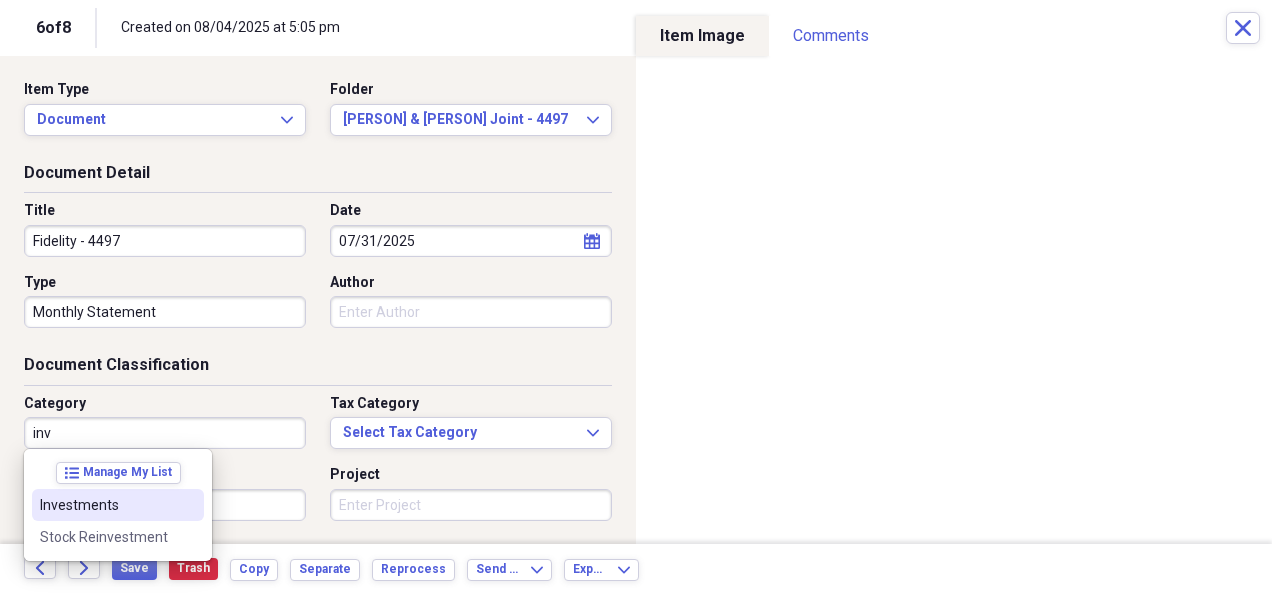 click on "Investments" at bounding box center [106, 505] 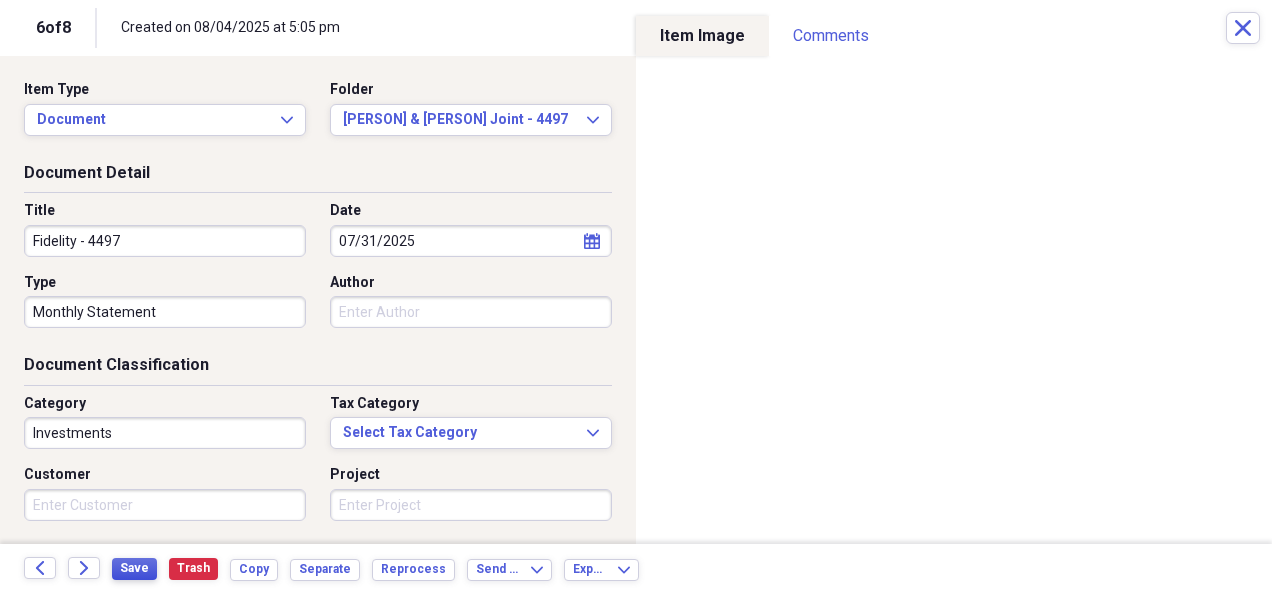 click on "Save" at bounding box center [134, 568] 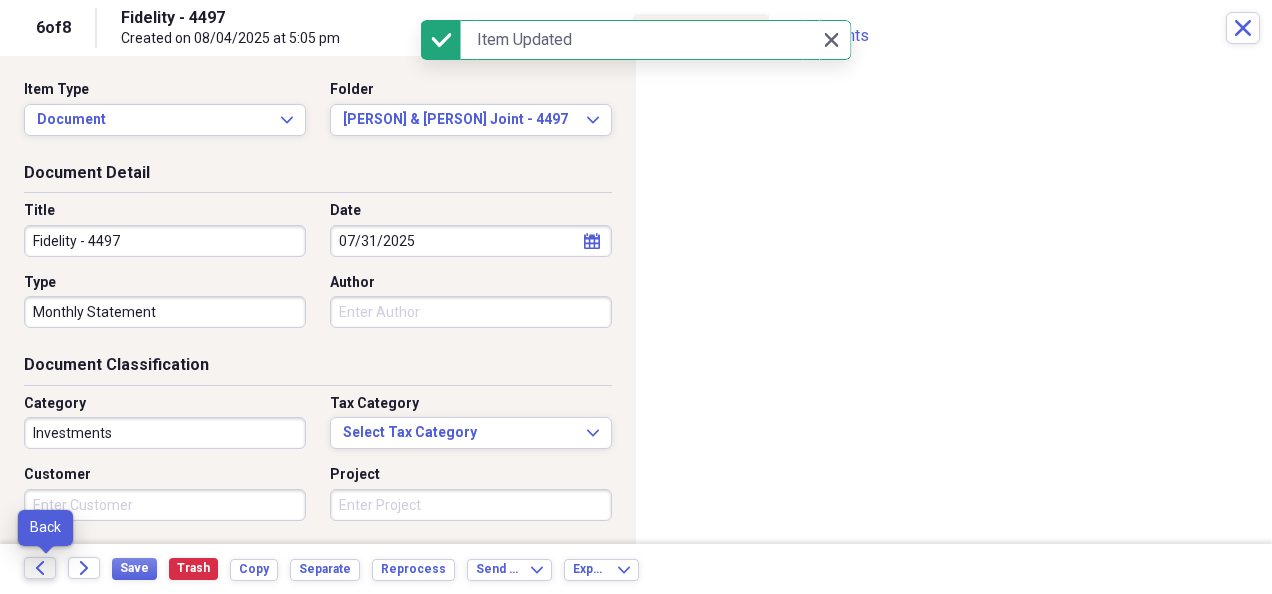 click on "Back" at bounding box center (40, 568) 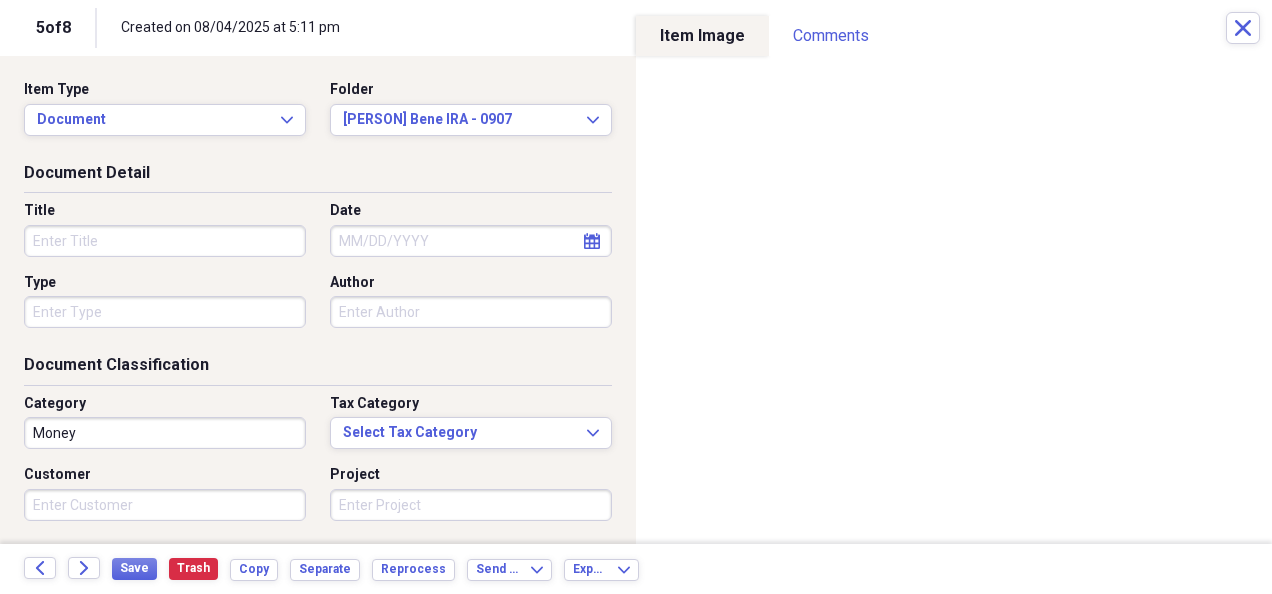 click on "Title" at bounding box center [165, 241] 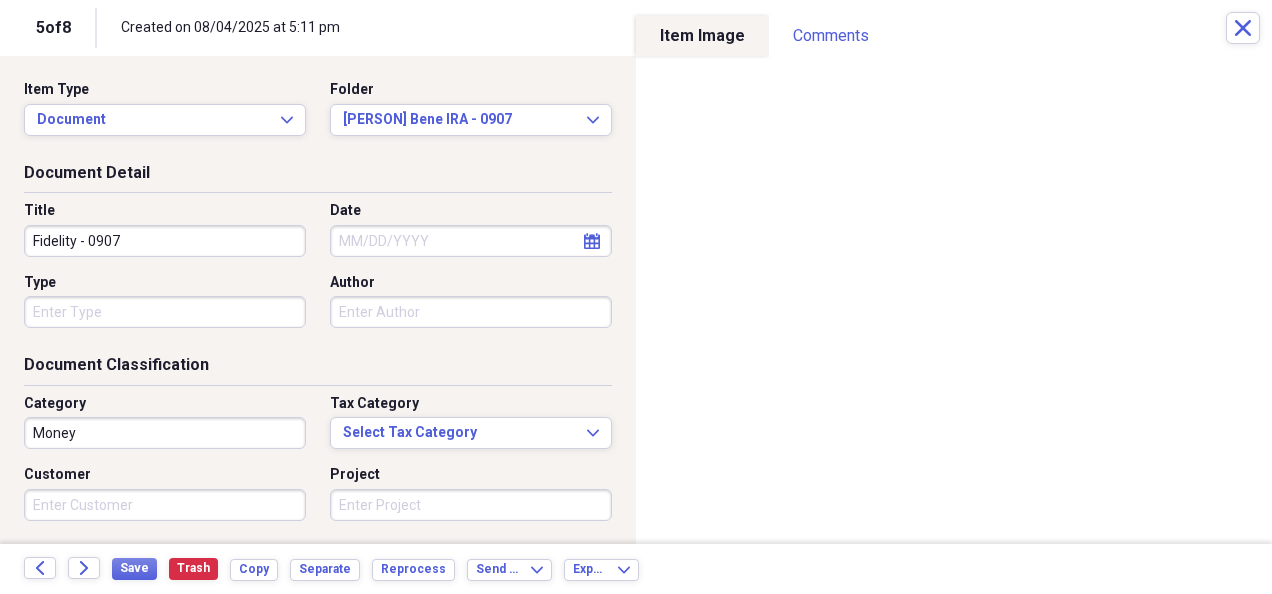 type on "Fidelity - 0907" 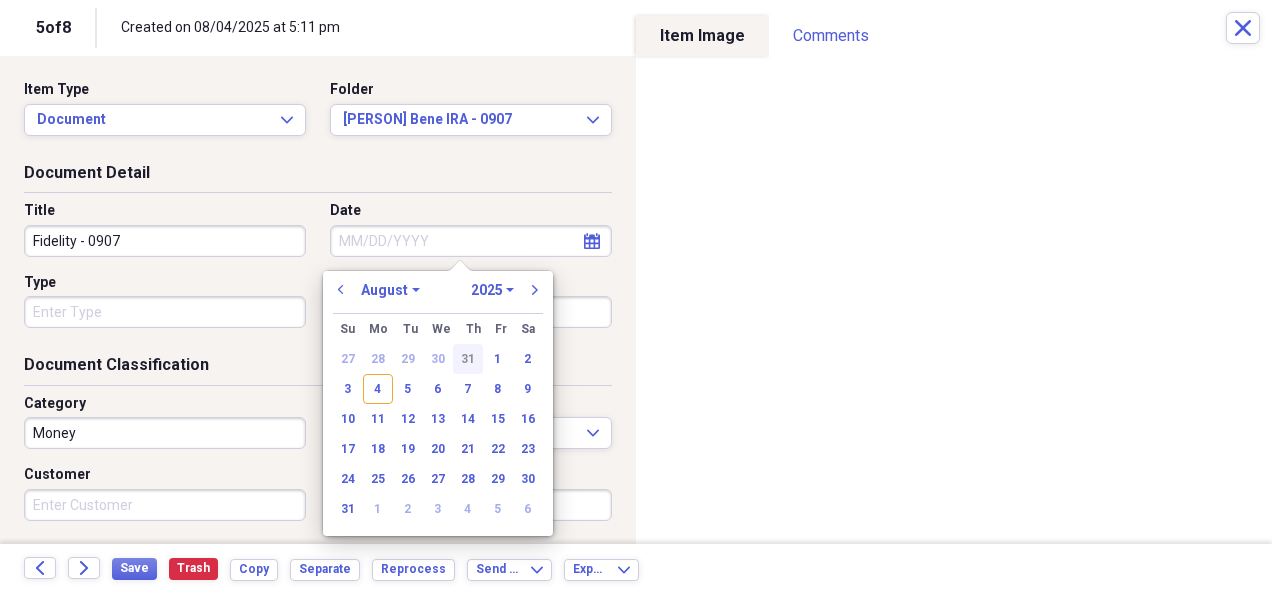 click on "31" at bounding box center (468, 359) 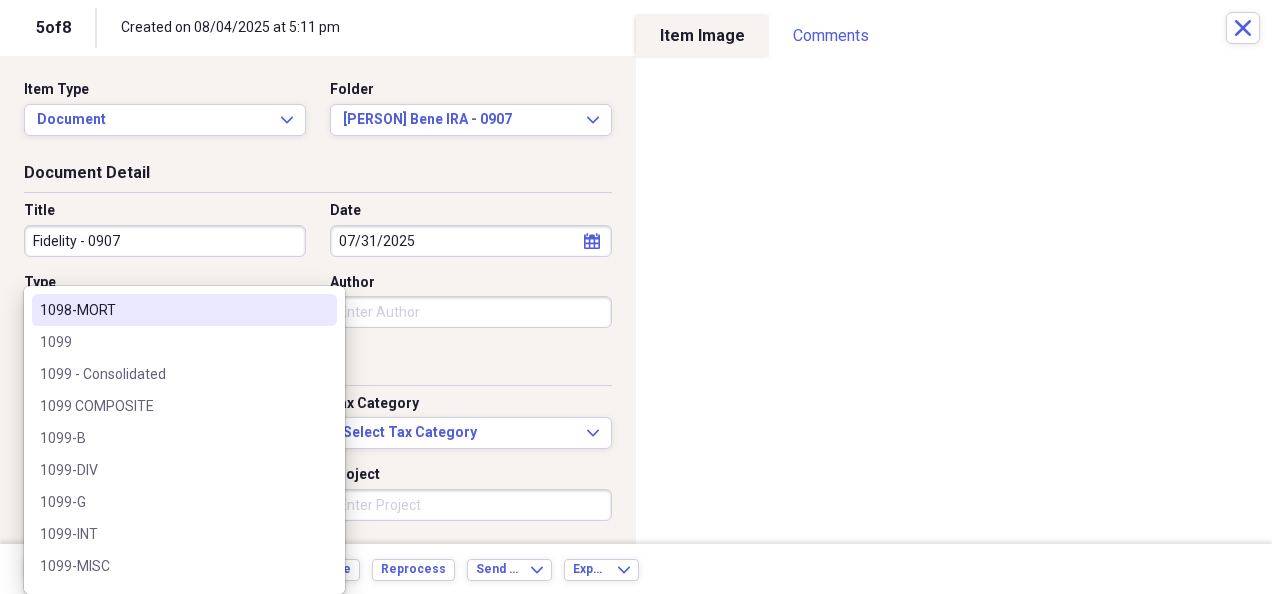 click on "Organize My Files 4 Collapse Unfiled Needs Review 4 Unfiled All Files Unfiled Unfiled Unfiled Saved Reports Collapse My Cabinet My Cabinet Add Folder Collapse Open Folder Bills Paid Add Folder Folder 2024 Add Folder Folder 2025 Add Folder Expand Folder Past Years Add Folder Expand Folder Charity Add Folder Folder exported items Add Folder Folder Home Add Folder Folder Insurance Add Folder Collapse Open Folder Investments Add Folder Folder Ally Invest (MB Trading, Pension Financial Services - #2FC-15781-15 RR B8U) Add Folder Collapse Open Folder Ameriprise Add Folder Folder [PERSON] Add Folder Folder [PERSON] Add Folder Folder Charles Schwab Add Folder Folder Columbine FCU Add Folder Folder ConocoPhillips Add Folder Folder Conseco Annuity (Washington National) Add Folder Folder Dominion Energy (SCANA) Add Folder Expand Folder Etrade Add Folder Collapse Open Folder Fidelity Add Folder Folder [PERSON] & [PERSON] Joint - 8460 Add Folder Folder [PERSON] Bene IRA - 0907 Add Folder Folder [PERSON] & [PERSON] Joint - 4497 Add Folder" at bounding box center [636, 297] 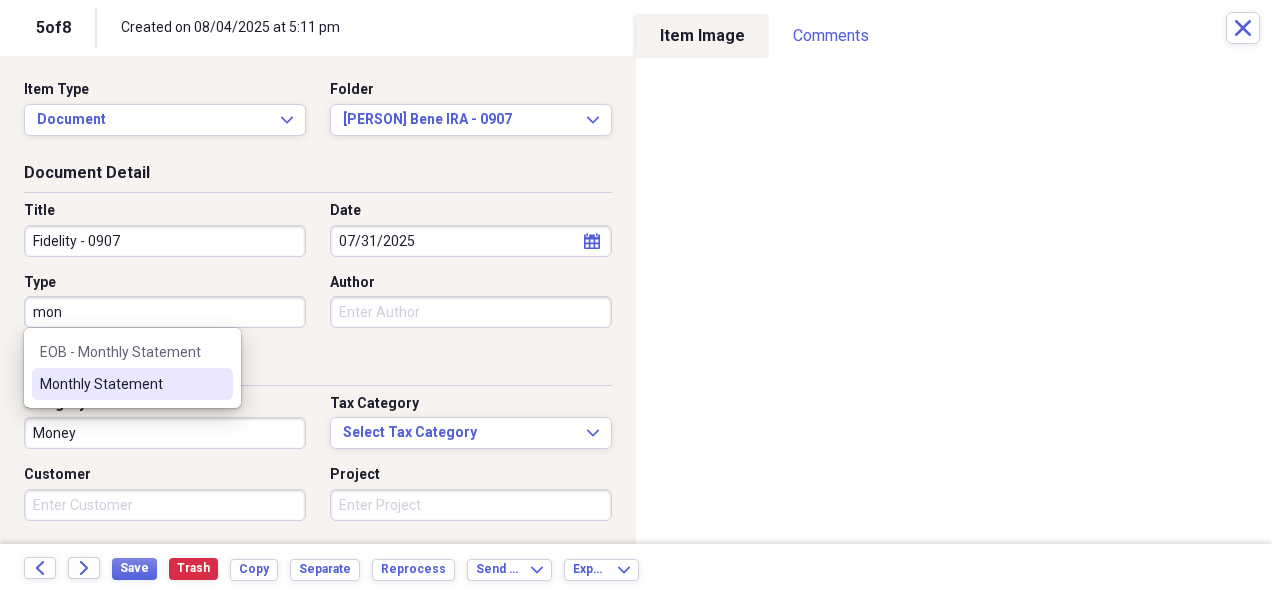 click on "Monthly Statement" at bounding box center [120, 384] 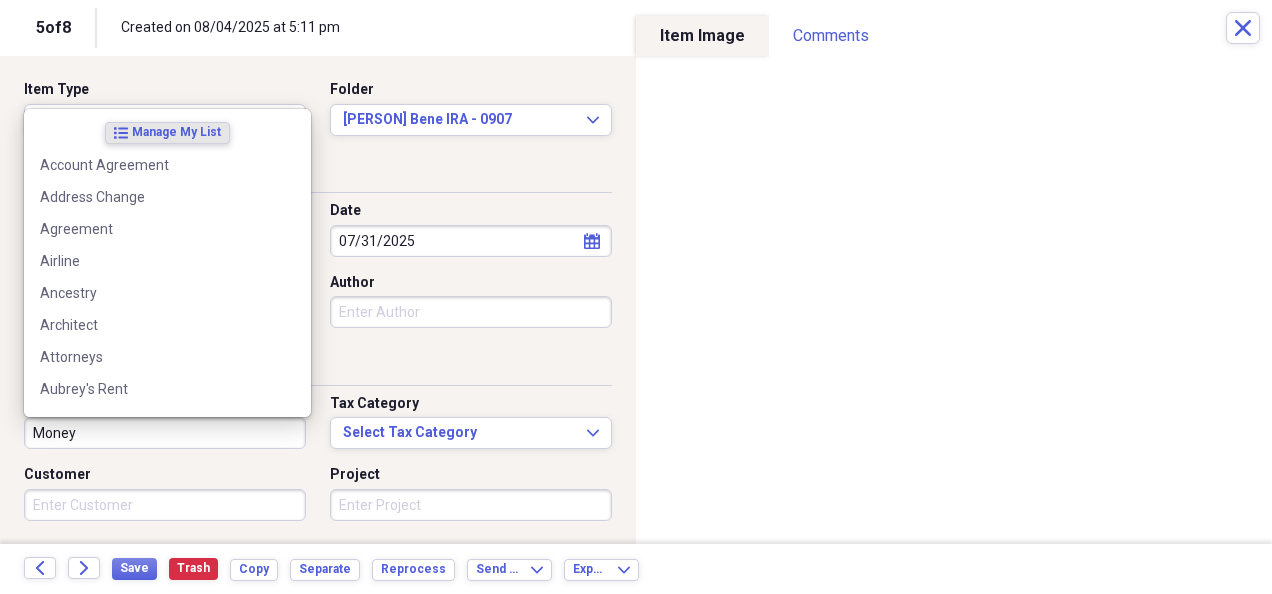 click on "Money" at bounding box center (165, 433) 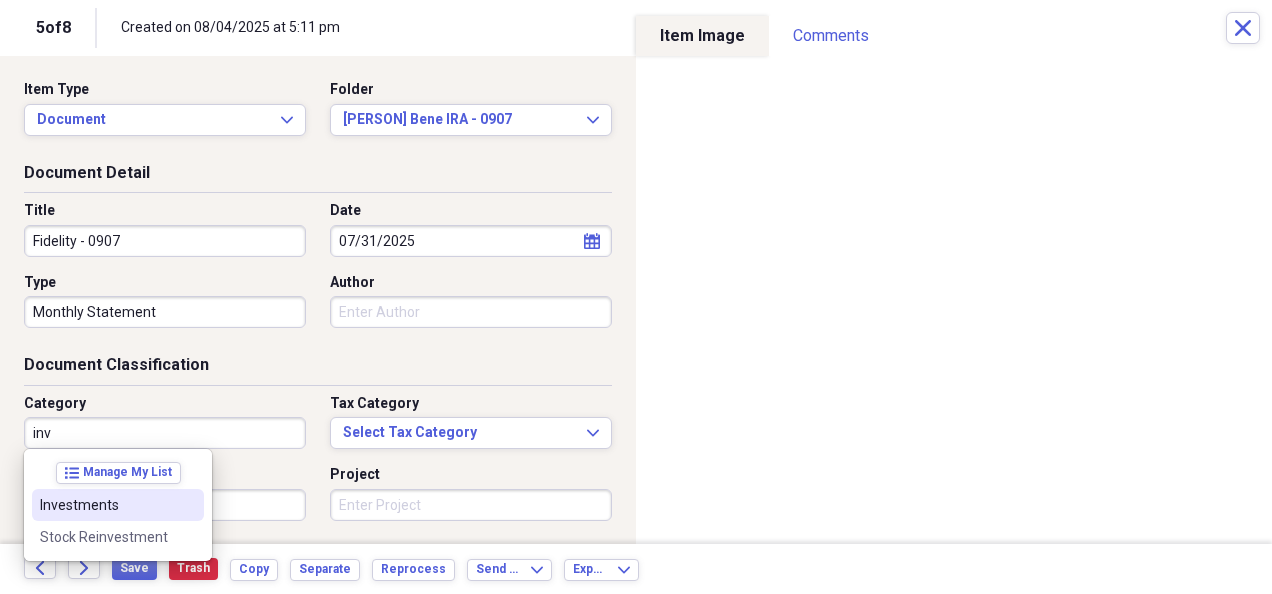 click on "Investments" at bounding box center (106, 505) 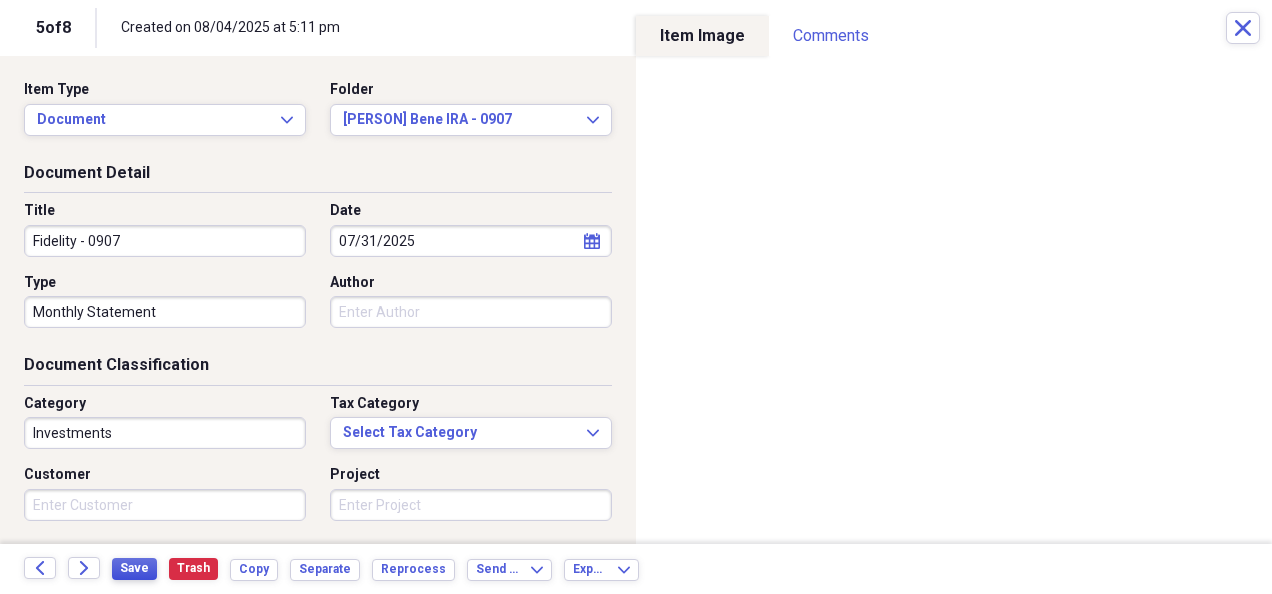 click on "Save" at bounding box center [134, 568] 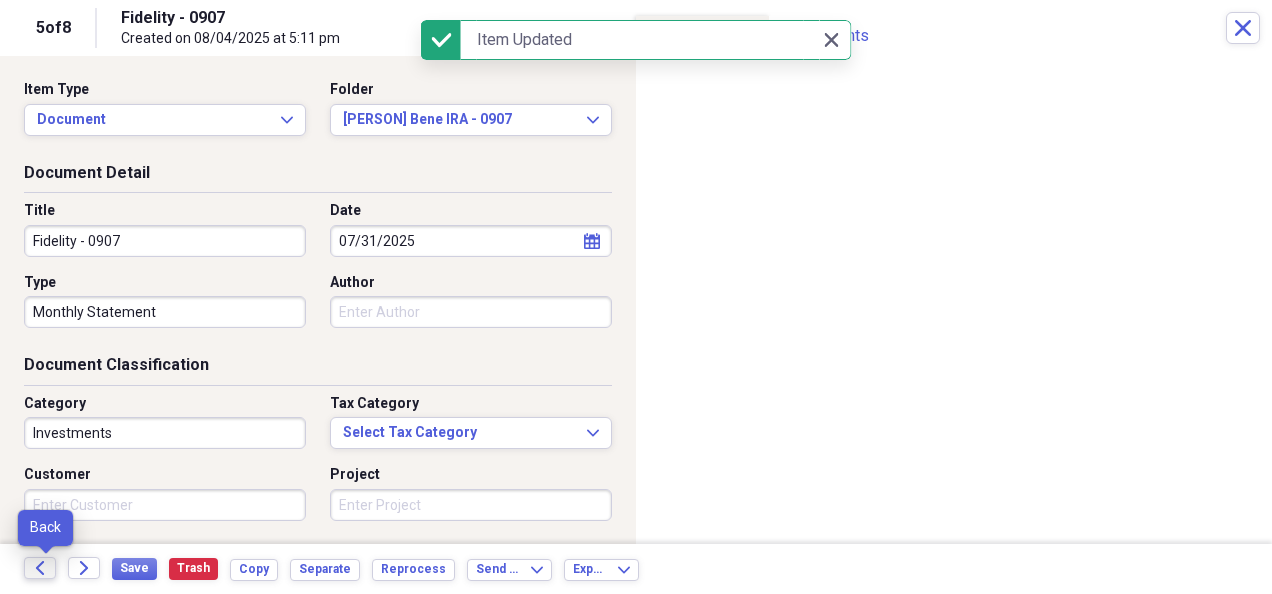 click on "Back" at bounding box center (40, 568) 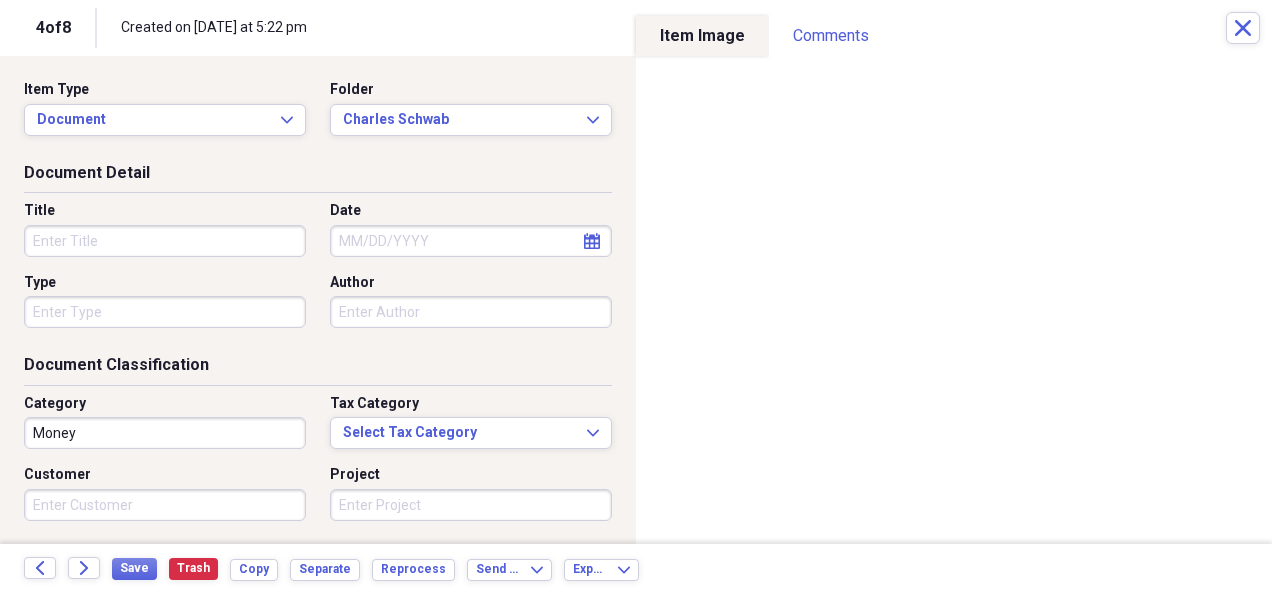 click on "Title" at bounding box center (165, 241) 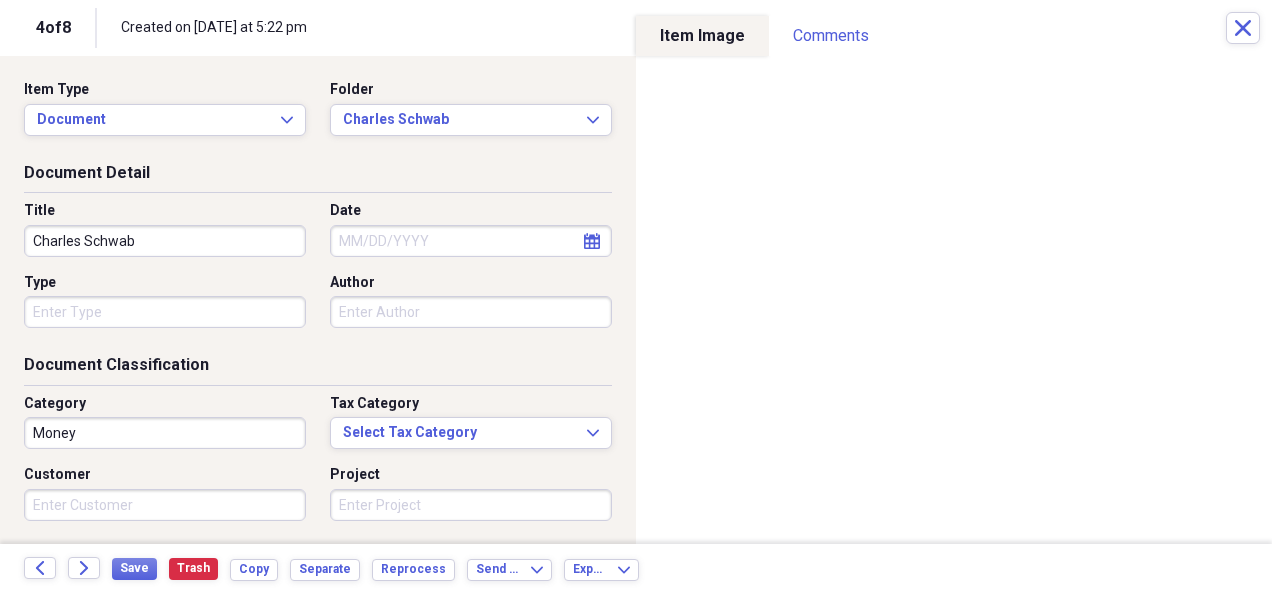 type on "Charles Schwab" 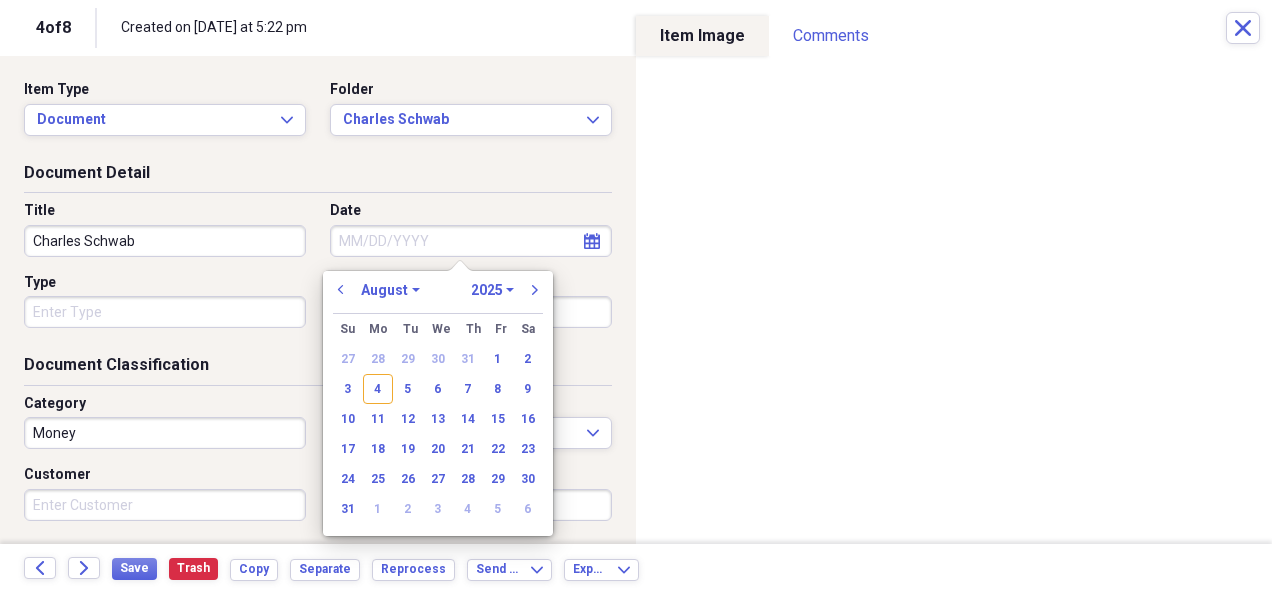click on "Date" at bounding box center (471, 241) 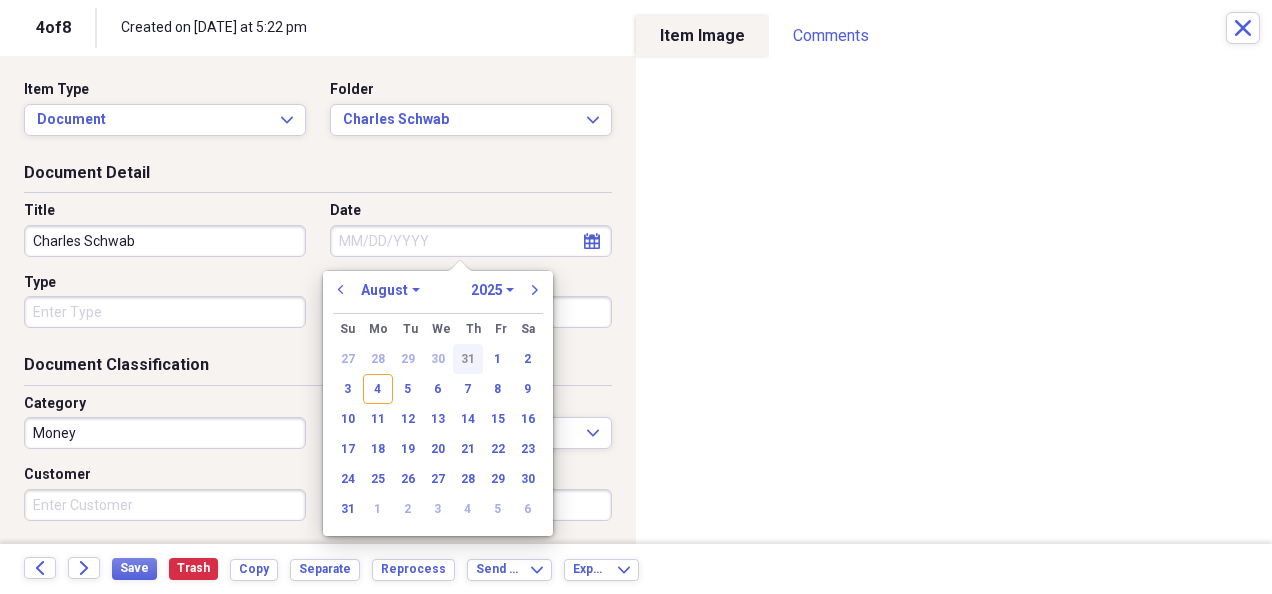 click on "31" at bounding box center (468, 359) 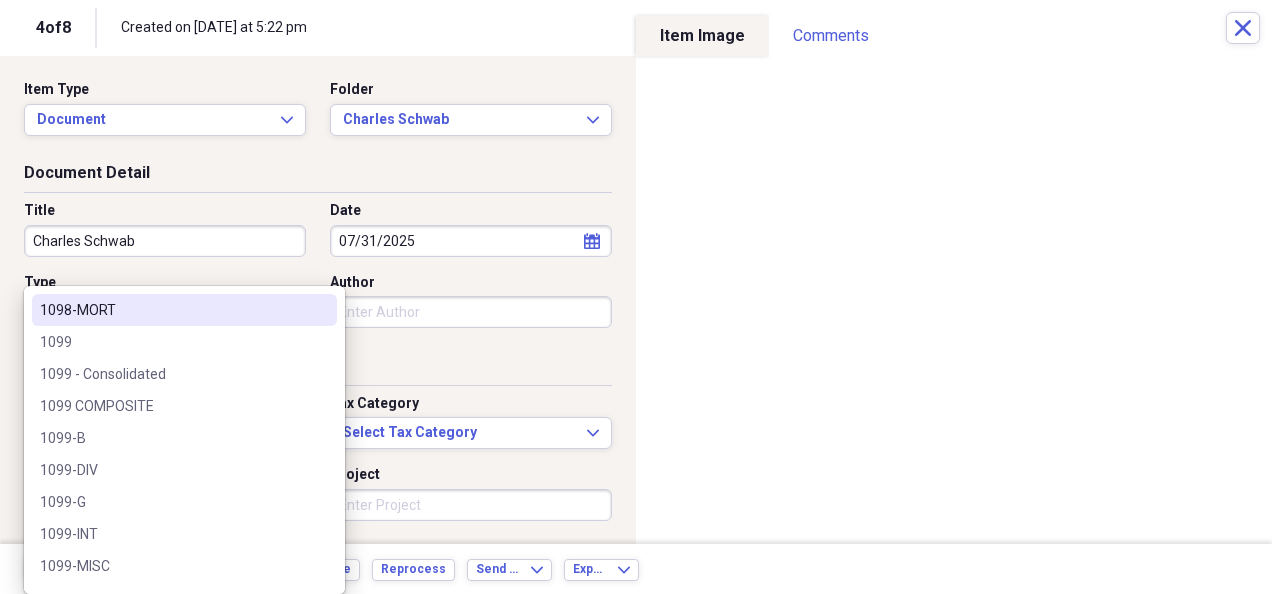 click on "Organize My Files 3 Collapse Unfiled Needs Review 3 Unfiled All Files Unfiled Unfiled Unfiled Saved Reports Collapse My Cabinet My Cabinet Add Folder Collapse Open Folder Bills Paid Add Folder Folder 2024 Add Folder Folder 2025 Add Folder Expand Folder Past Years Add Folder Expand Folder Charity Add Folder Folder exported items Add Folder Folder Home Add Folder Folder Insurance Add Folder Collapse Open Folder Investments Add Folder Folder Ally Invest (MB Trading, Pension Financial Services - #2FC-15781-15 RR B8U) Add Folder Collapse Open Folder Ameriprise Add Folder Folder [PERSON] Add Folder Folder [PERSON] Add Folder Folder Charles Schwab Add Folder Folder Columbine FCU Add Folder Folder ConocoPhillips Add Folder Folder Conseco Annuity (Washington National) Add Folder Folder Dominion Energy (SCANA) Add Folder Expand Folder Etrade Add Folder Collapse Open Folder Fidelity Add Folder Folder [PERSON] & [PERSON] Joint - 8460 Add Folder Folder [PERSON] Bene IRA - 0907 Add Folder Folder [PERSON] & [PERSON] Joint - 4497 Add Folder" at bounding box center (636, 297) 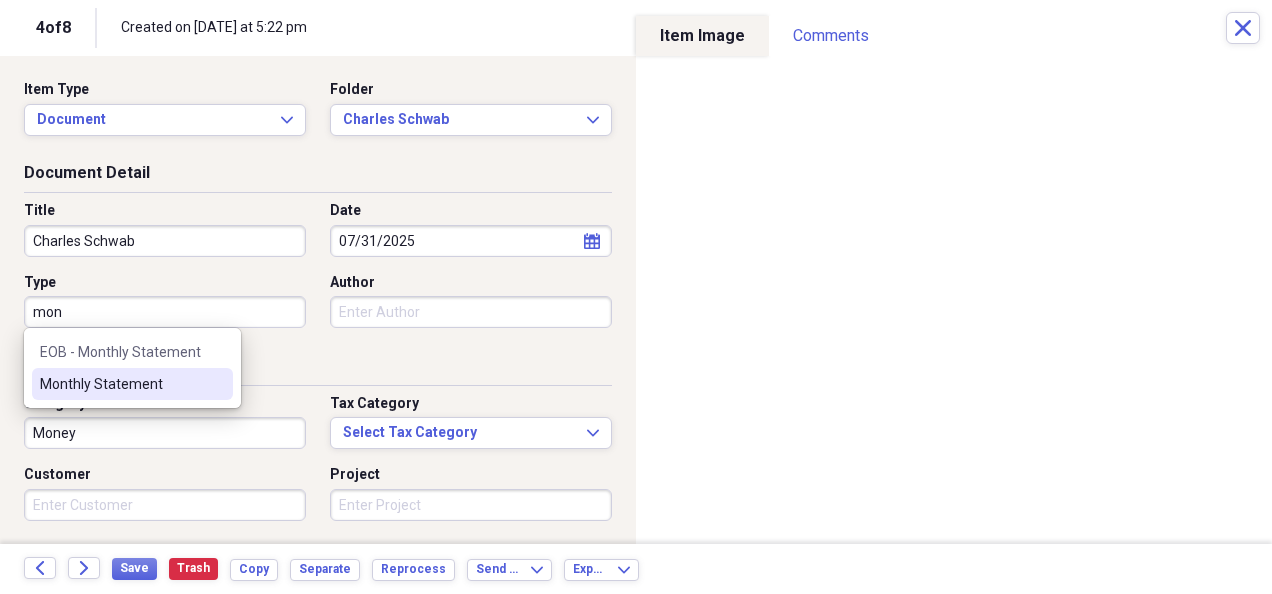 click on "Monthly Statement" at bounding box center (120, 384) 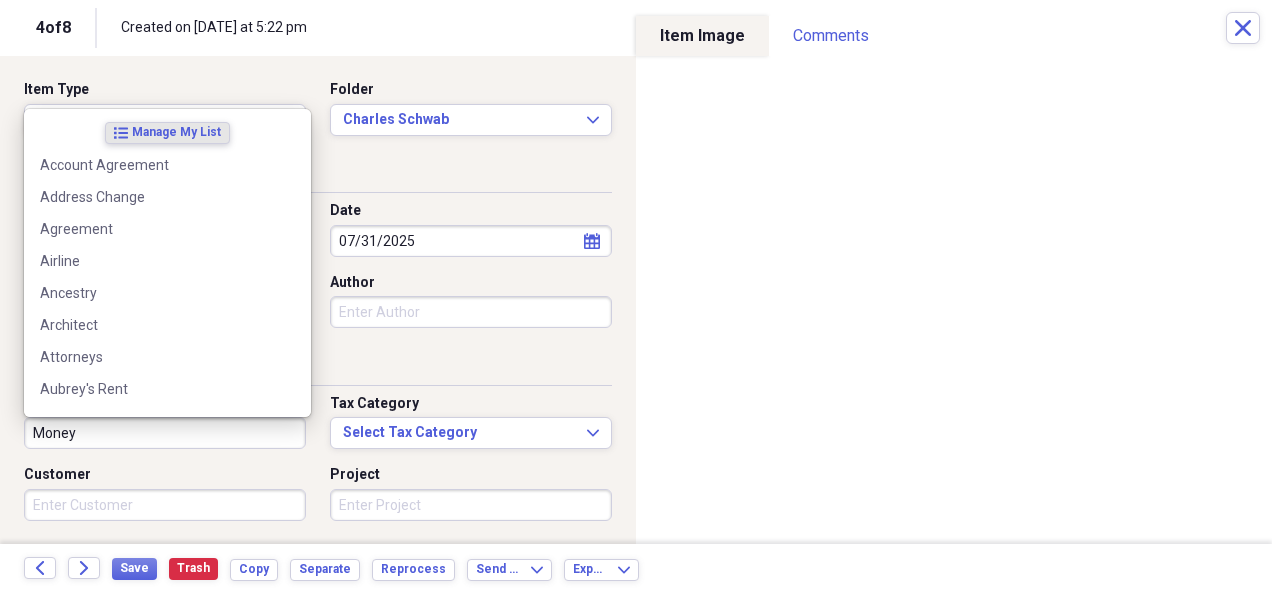 click on "Money" at bounding box center (165, 433) 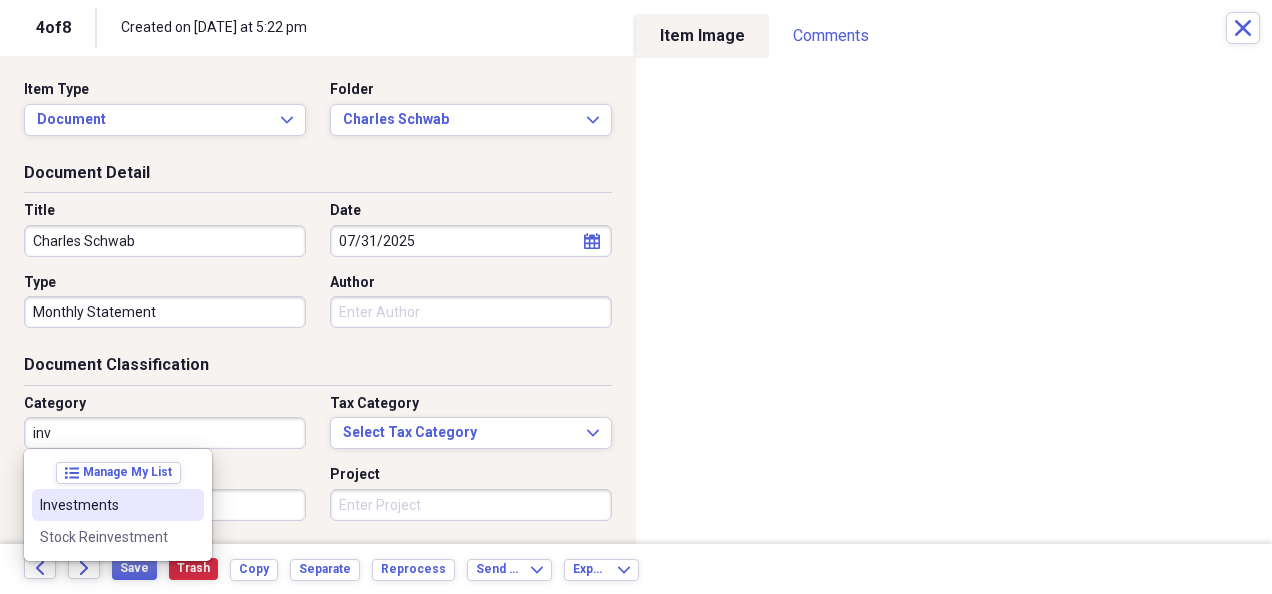 click on "Investments" at bounding box center [106, 505] 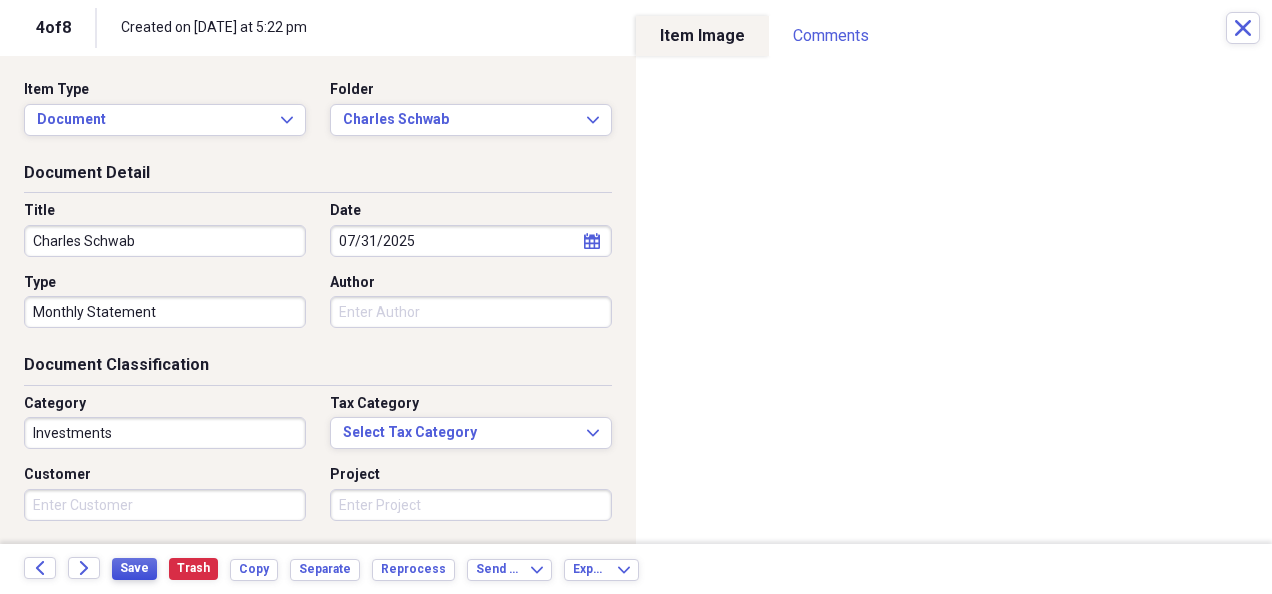 click on "Save" at bounding box center [134, 568] 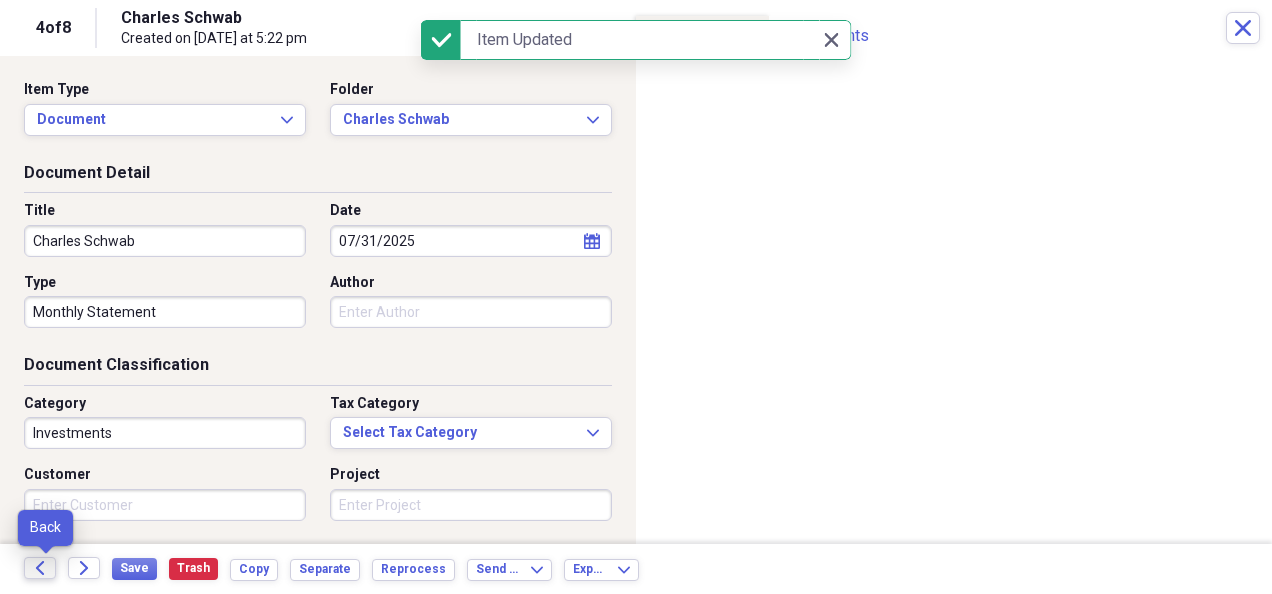 click on "Back" 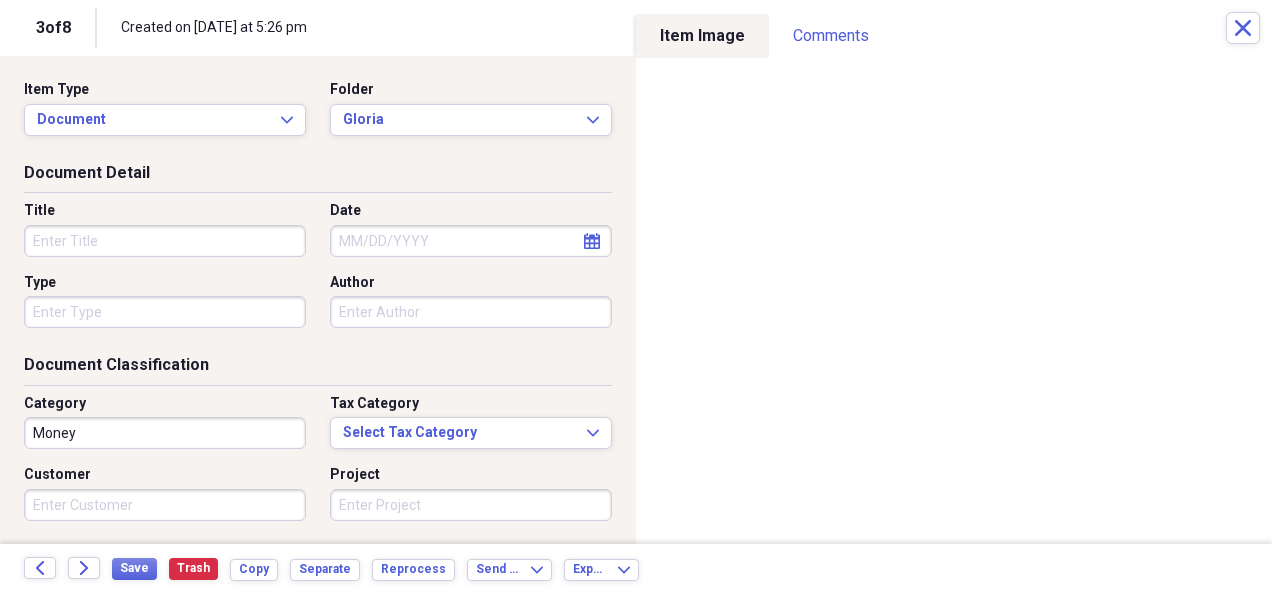 click on "Title" at bounding box center (165, 241) 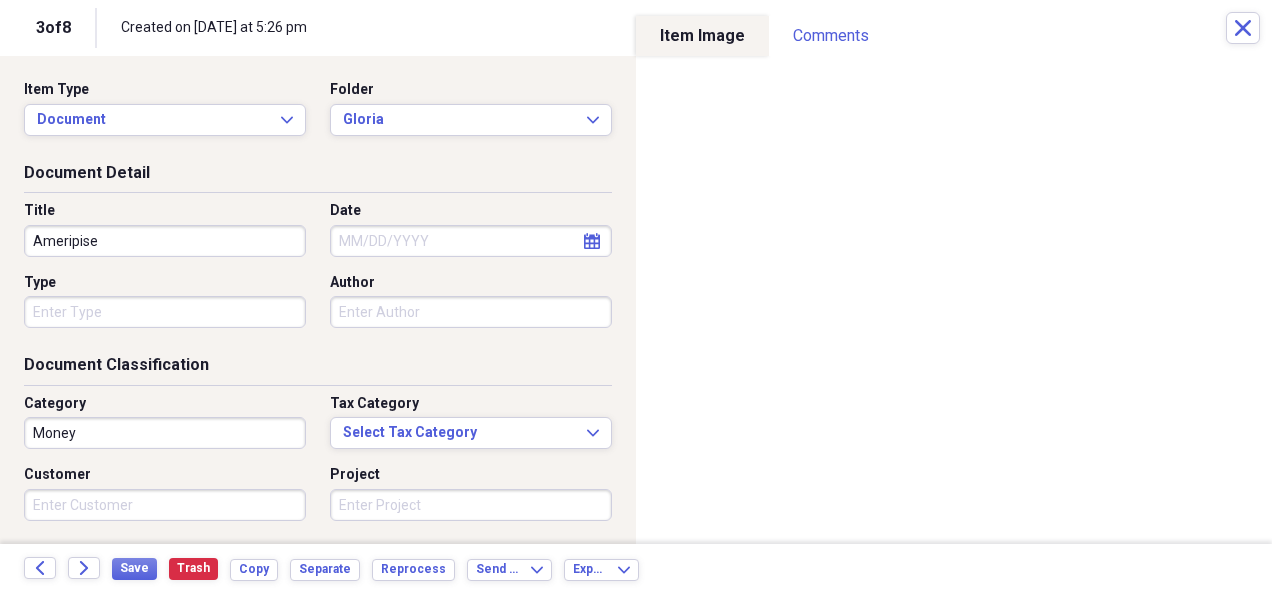 type on "Ameripise" 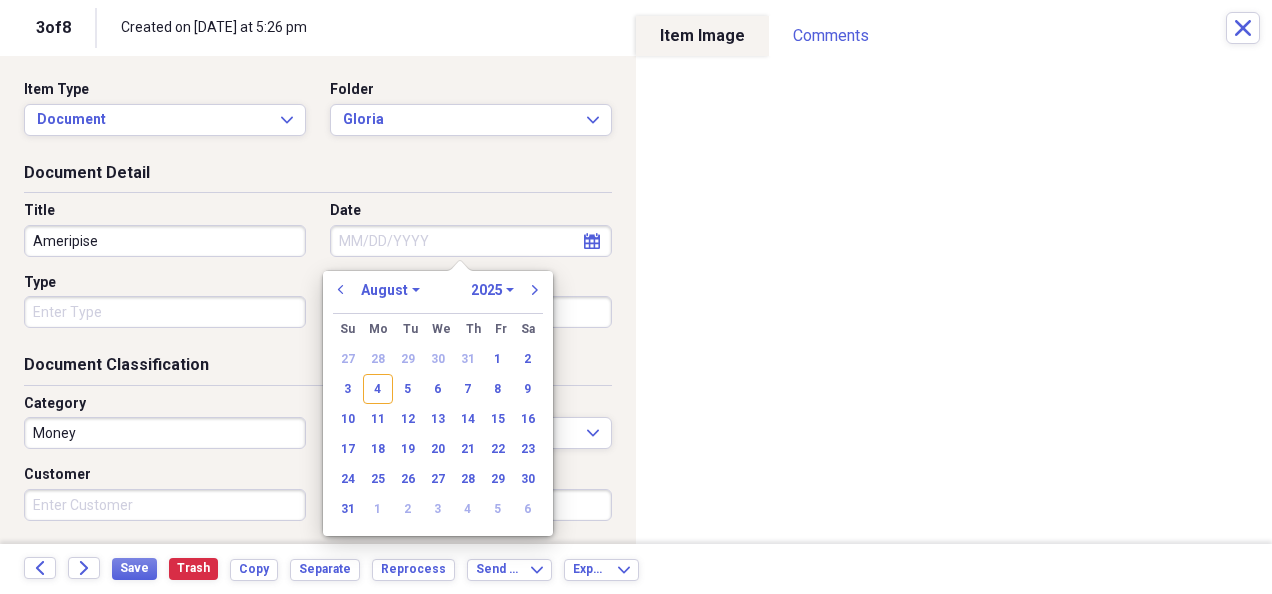 click on "Date" at bounding box center (471, 241) 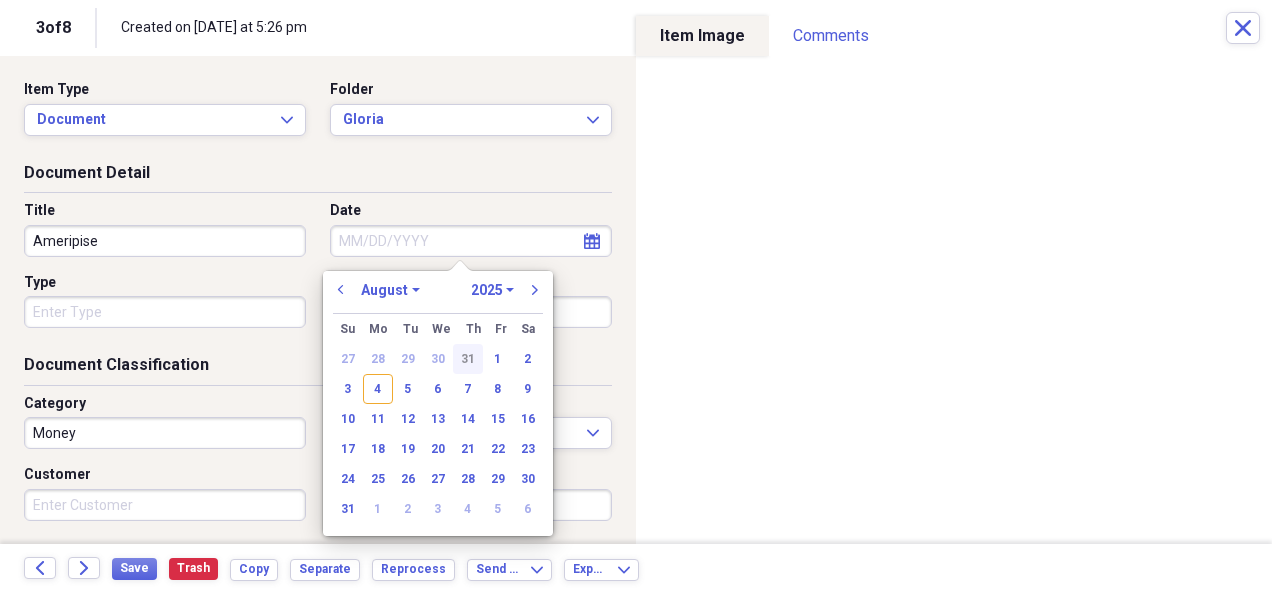 click on "31" at bounding box center [468, 359] 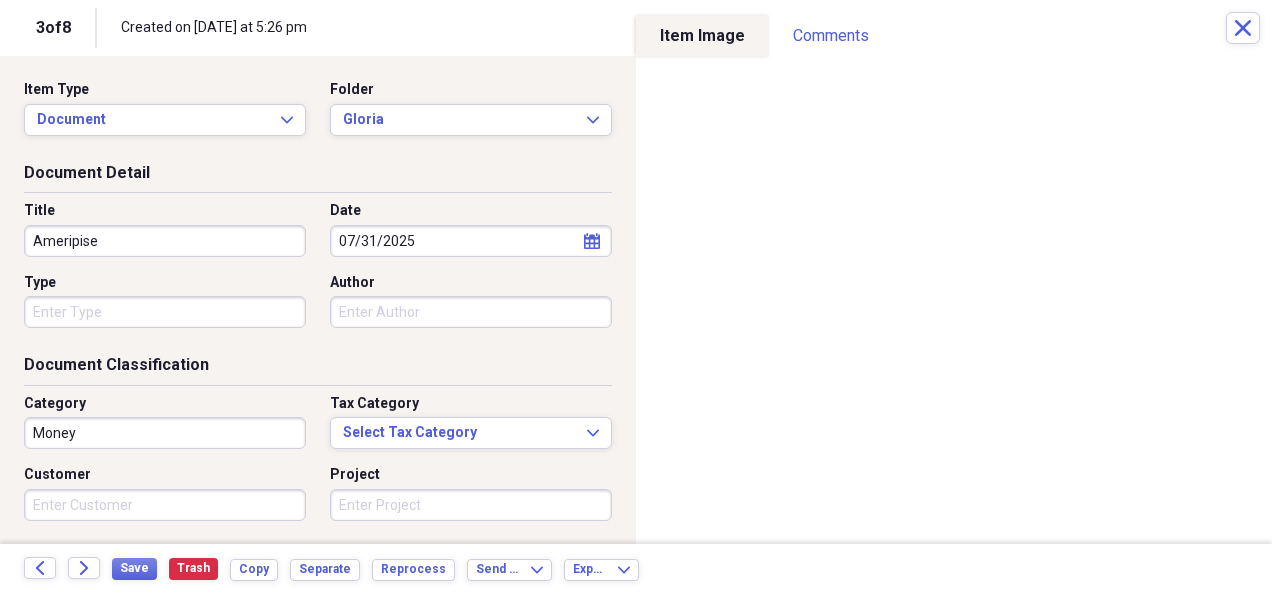 click on "Organize My Files 2 Collapse Unfiled Needs Review 2 Unfiled All Files Unfiled Unfiled Unfiled Saved Reports Collapse My Cabinet My Cabinet Add Folder Collapse Open Folder Bills Paid Add Folder Folder 2024 Add Folder Folder 2025 Add Folder Expand Folder Past Years Add Folder Expand Folder Charity Add Folder Folder exported items Add Folder Folder Home Add Folder Folder Insurance Add Folder Collapse Open Folder Investments Add Folder Folder Ally Invest (MB Trading, Pension Financial Services - #2FC-15781-15 RR B8U) Add Folder Collapse Open Folder Ameriprise Add Folder Folder [PERSON] Add Folder Folder [PERSON] Add Folder Folder Charles Schwab Add Folder Folder Columbine FCU Add Folder Folder ConocoPhillips Add Folder Folder Conseco Annuity (Washington National) Add Folder Folder Dominion Energy (SCANA) Add Folder Expand Folder Etrade Add Folder Collapse Open Folder Fidelity Add Folder Folder [PERSON] & [PERSON] Joint - 8460 Add Folder Folder [PERSON] Bene IRA - 0907 Add Folder Folder [PERSON] & [PERSON] Joint - 4497 Add Folder" at bounding box center [636, 297] 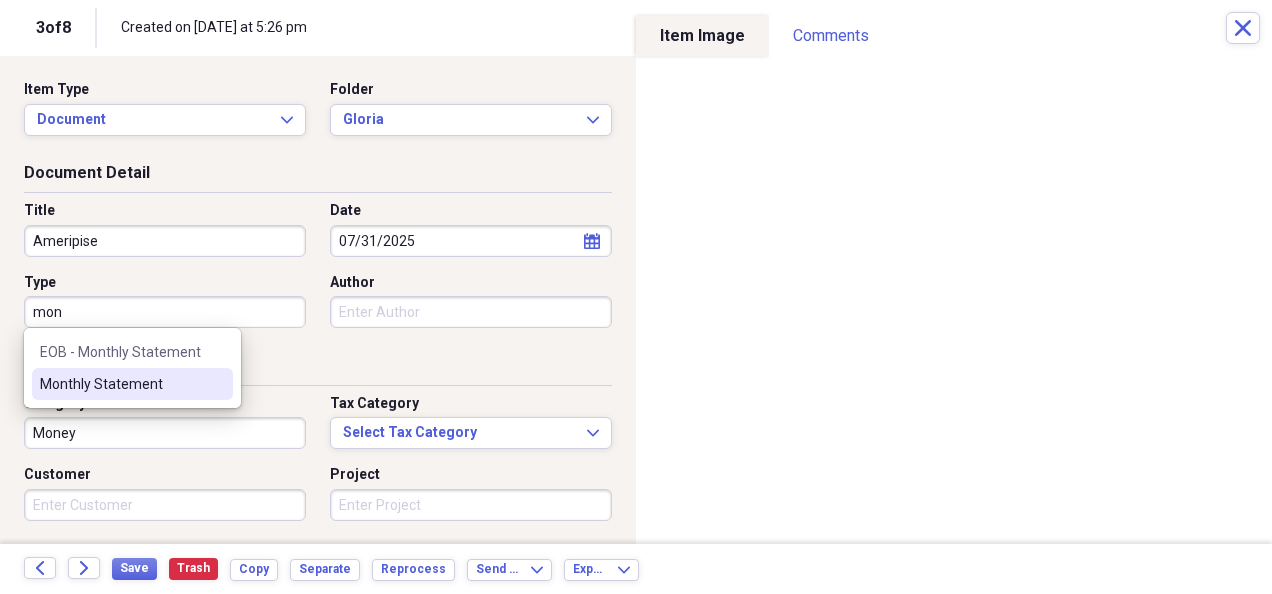 click on "Monthly Statement" at bounding box center [120, 384] 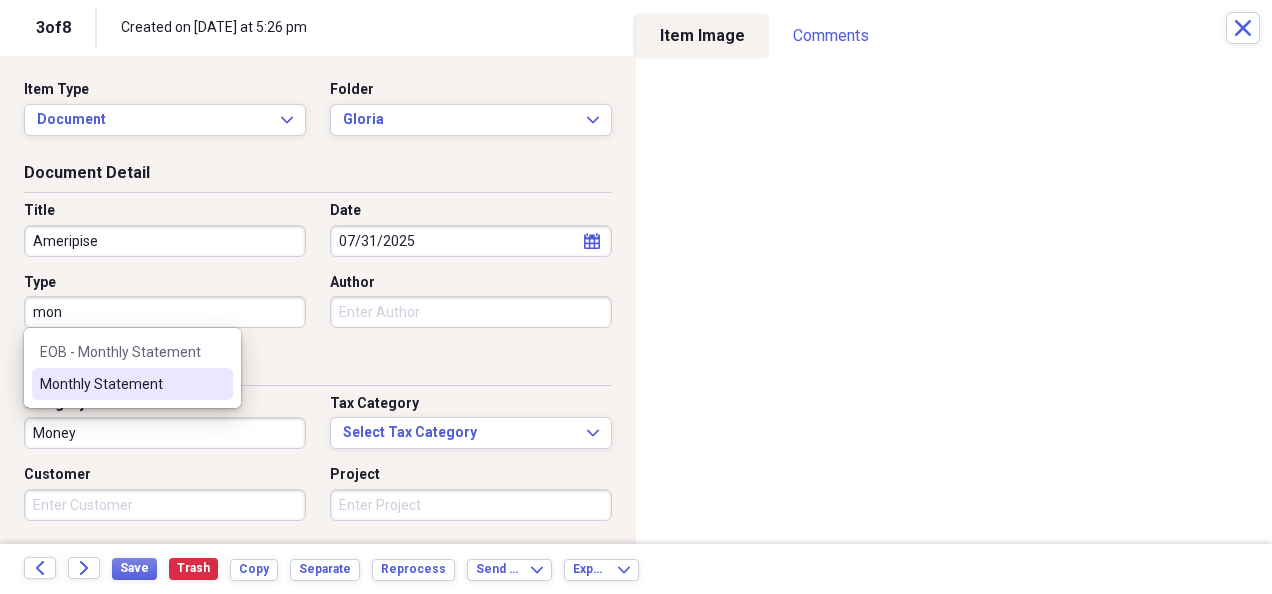 type on "Monthly Statement" 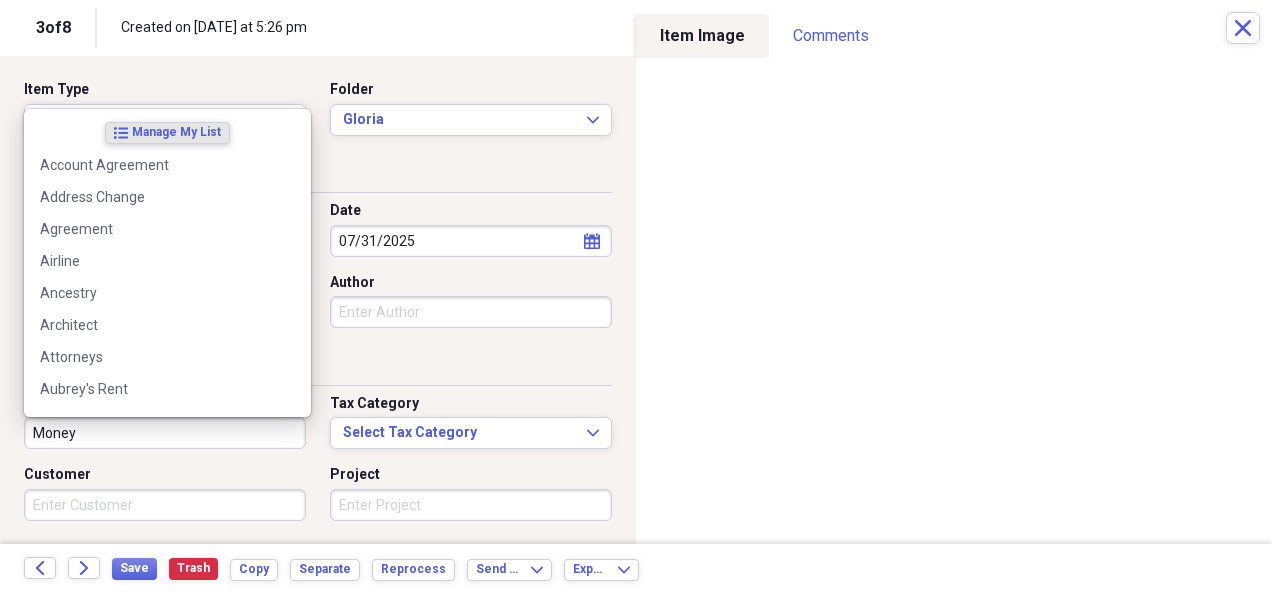 click on "Money" at bounding box center (165, 433) 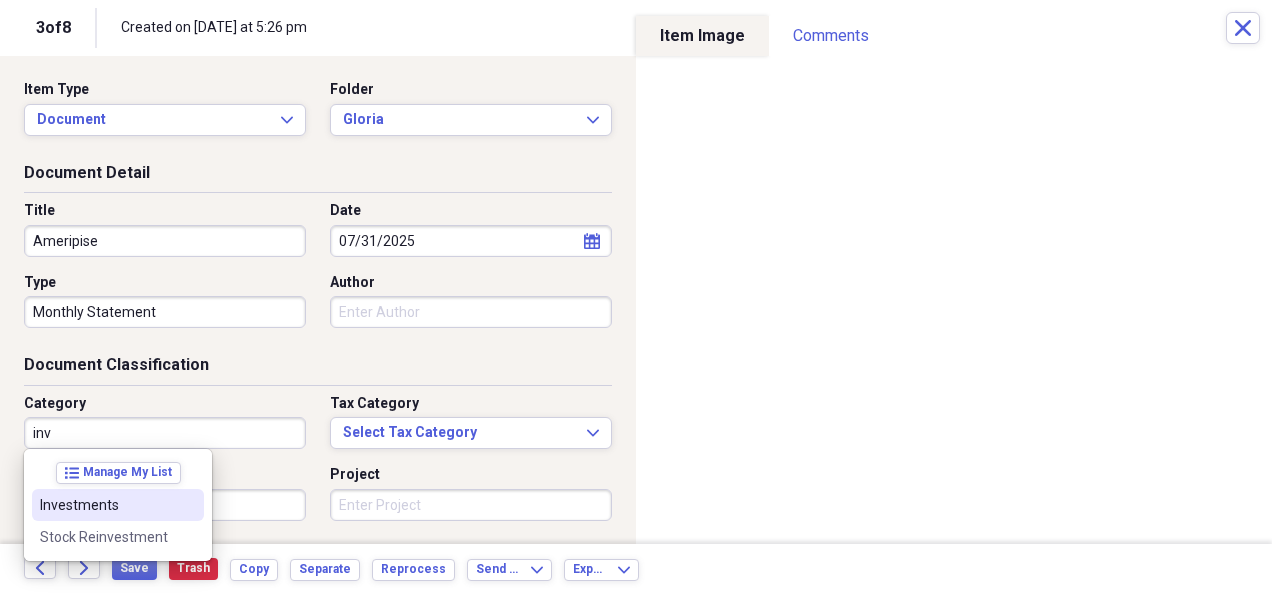 click on "Investments" at bounding box center [118, 505] 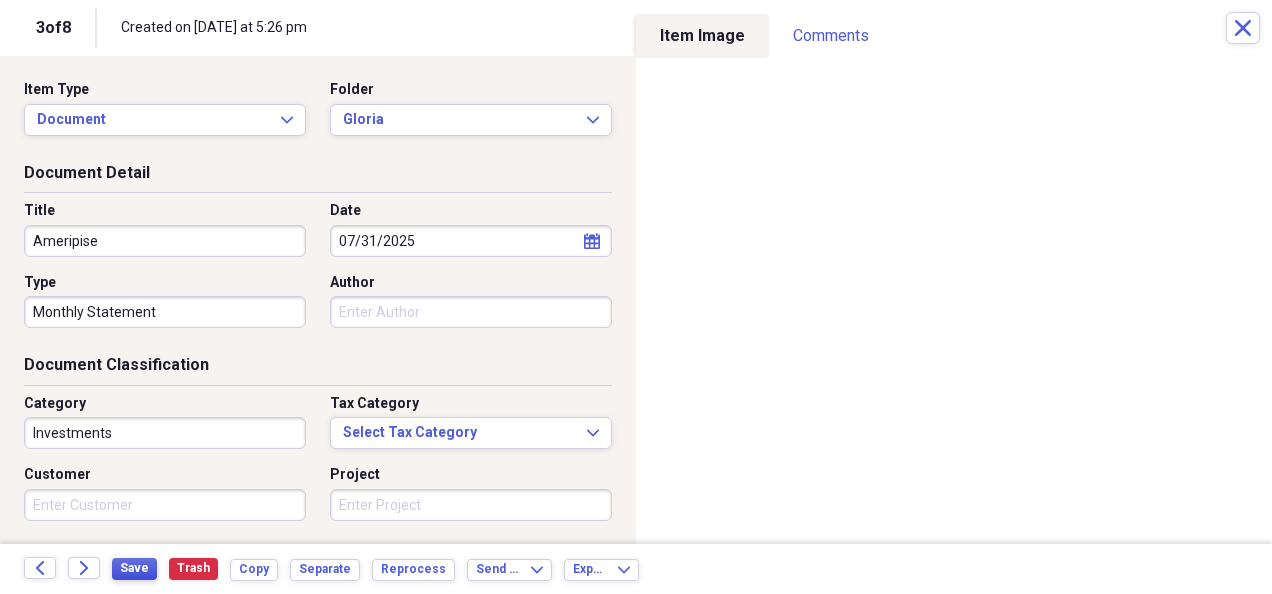 click on "Save" at bounding box center [134, 568] 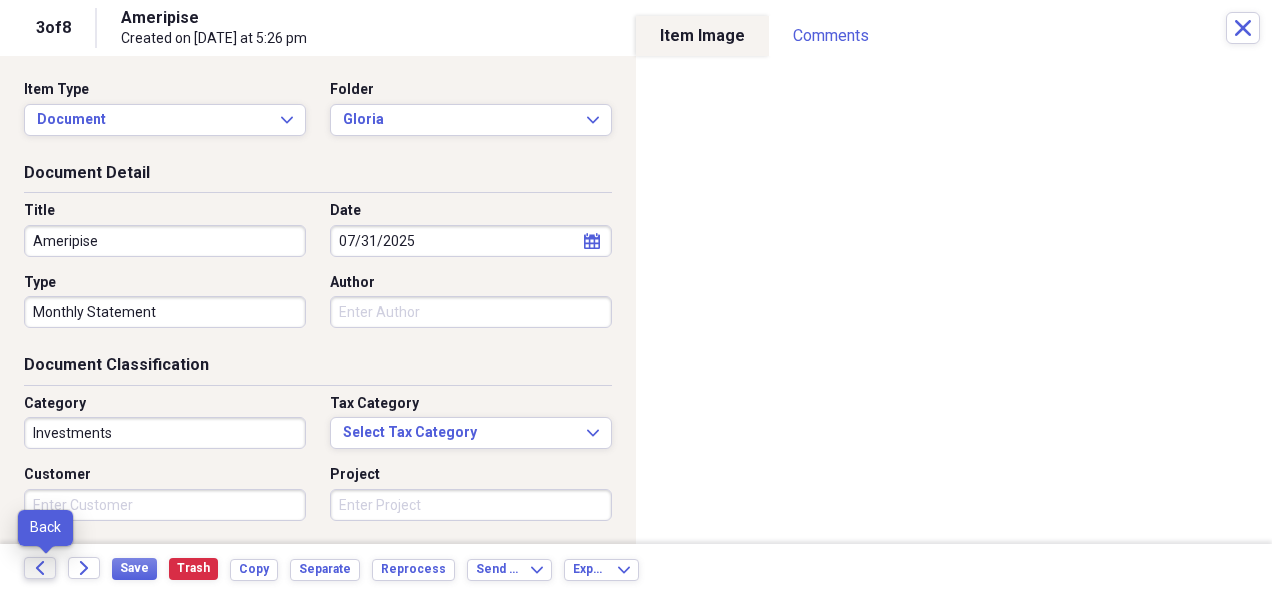 click on "Back" 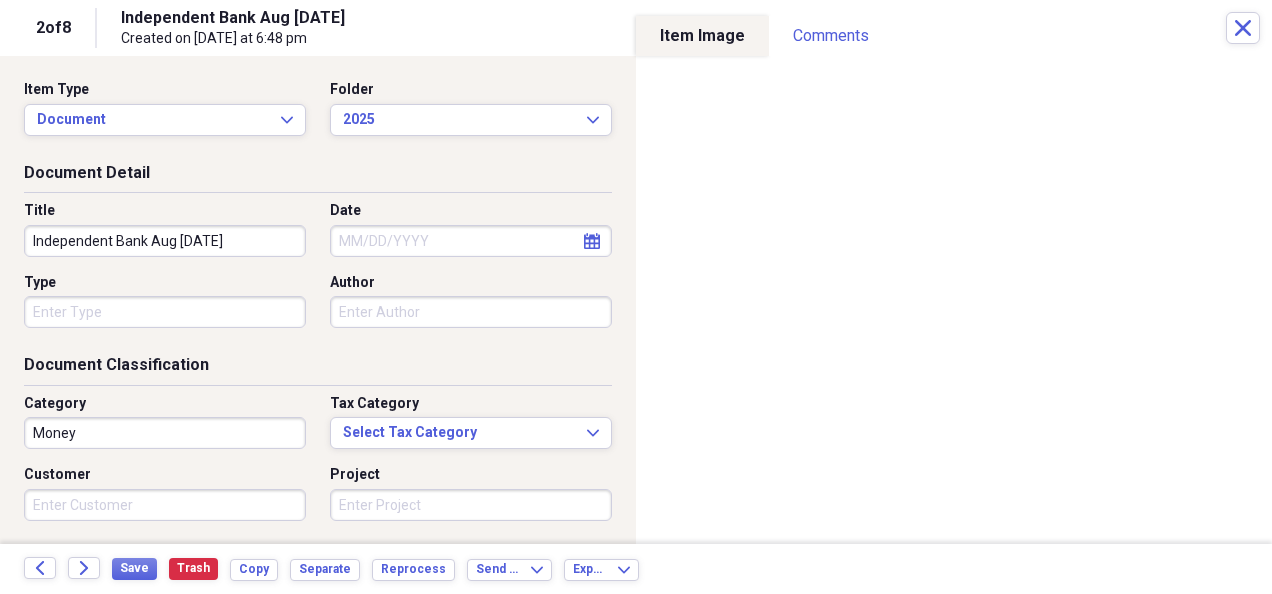 click on "Independent Bank Aug [DATE]" at bounding box center (165, 241) 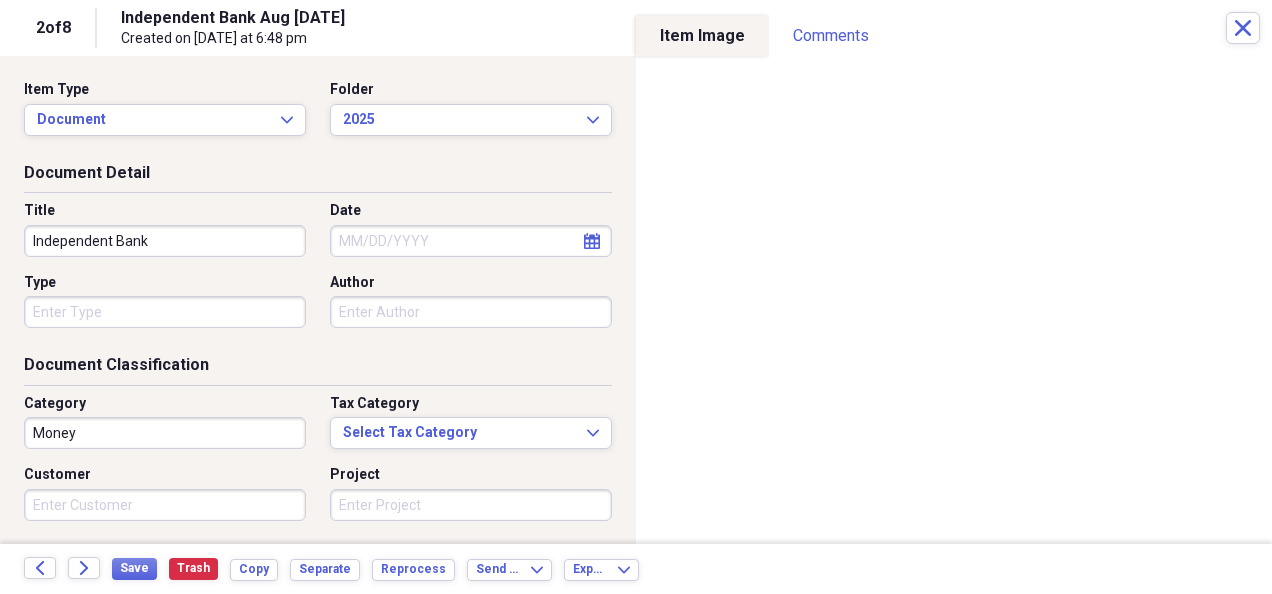 type on "Independent Bank" 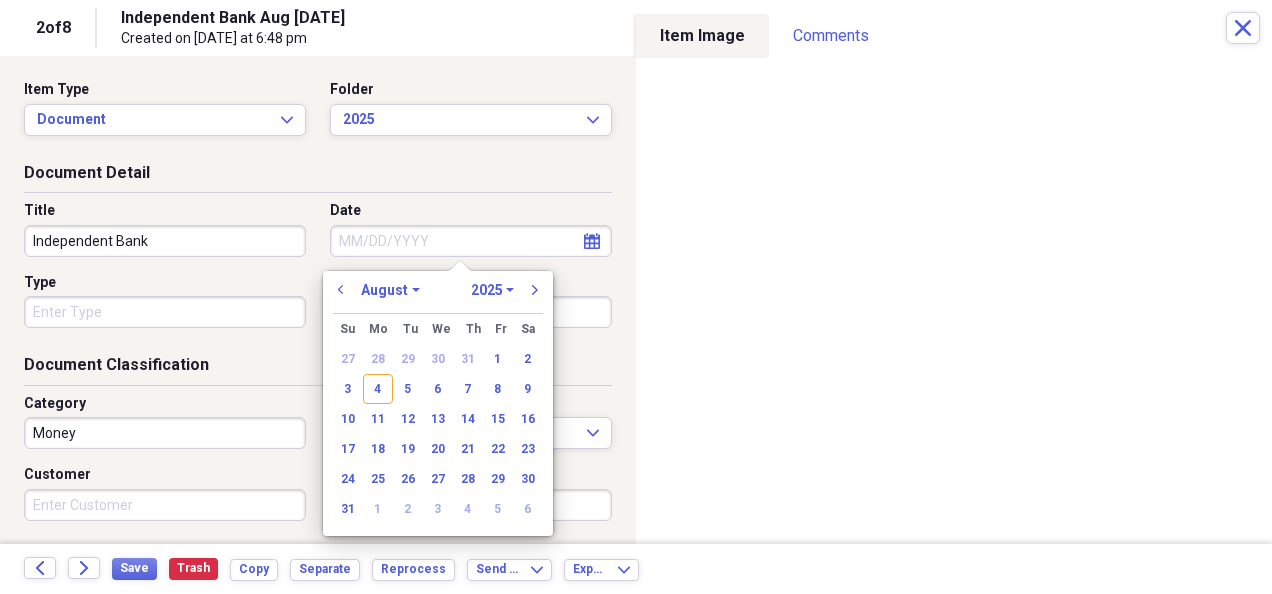 click on "Date" at bounding box center (471, 241) 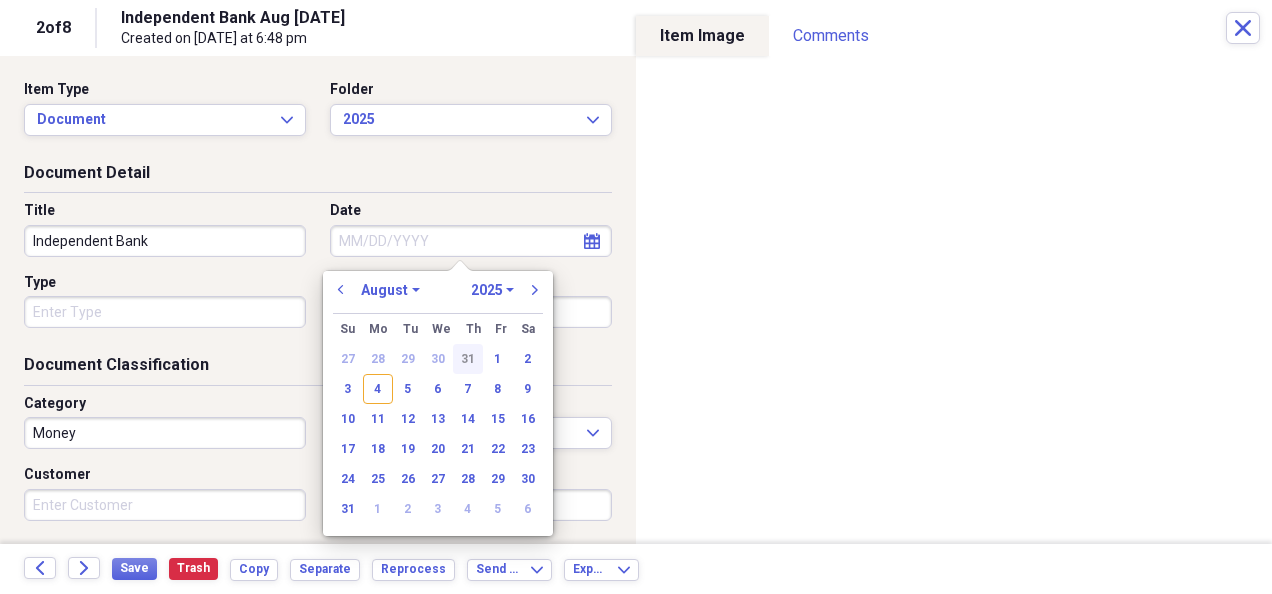 click on "31" at bounding box center [468, 359] 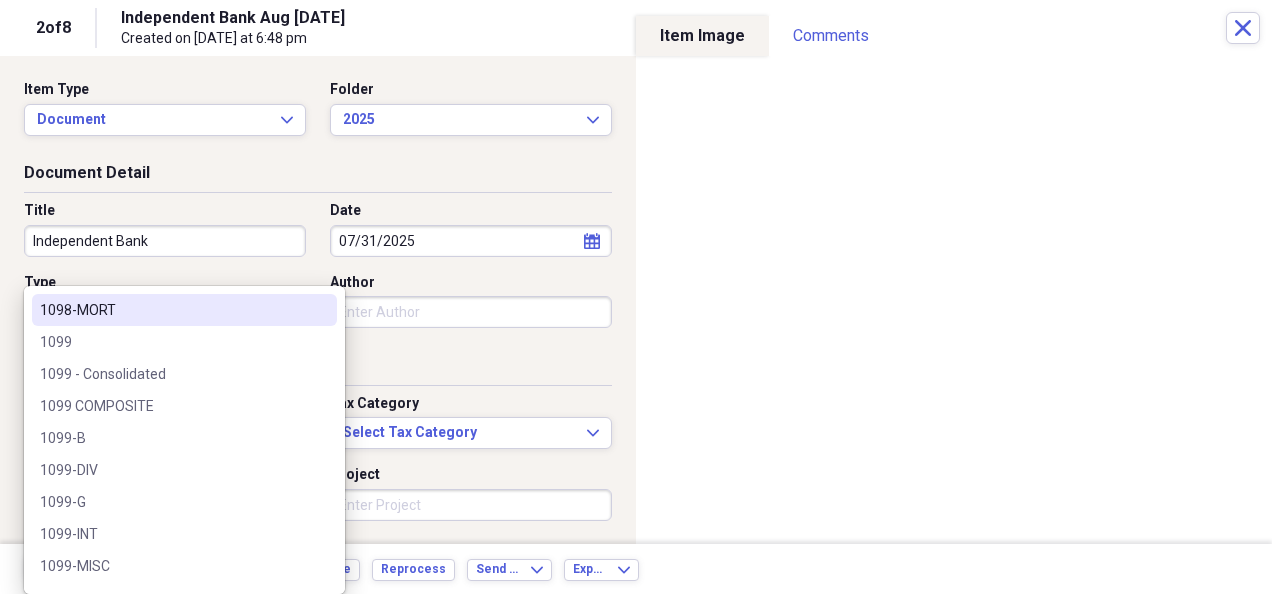 click on "Organize My Files 1 Collapse Unfiled Needs Review 1 Unfiled All Files Unfiled Unfiled Unfiled Saved Reports Collapse My Cabinet My Cabinet Add Folder Collapse Open Folder Bills Paid Add Folder Folder 2024 Add Folder Folder 2025 Add Folder Expand Folder Past Years Add Folder Expand Folder Charity Add Folder Folder exported items Add Folder Folder Home Add Folder Folder Insurance Add Folder Collapse Open Folder Investments Add Folder Folder Ally Invest (MB Trading, Pension Financial Services - #2FC-15781-15 RR B8U) Add Folder Collapse Open Folder Ameriprise Add Folder Folder [PERSON] Add Folder Folder [PERSON] Add Folder Folder Charles Schwab Add Folder Folder Columbine FCU Add Folder Folder ConocoPhillips Add Folder Folder Conseco Annuity (Washington National) Add Folder Folder Dominion Energy (SCANA) Add Folder Expand Folder Etrade Add Folder Collapse Open Folder Fidelity Add Folder Folder [PERSON] & [PERSON] Joint - 8460 Add Folder Folder [PERSON] Bene IRA - 0907 Add Folder Folder [PERSON] & [PERSON] Joint - 4497 Add Folder" at bounding box center (636, 297) 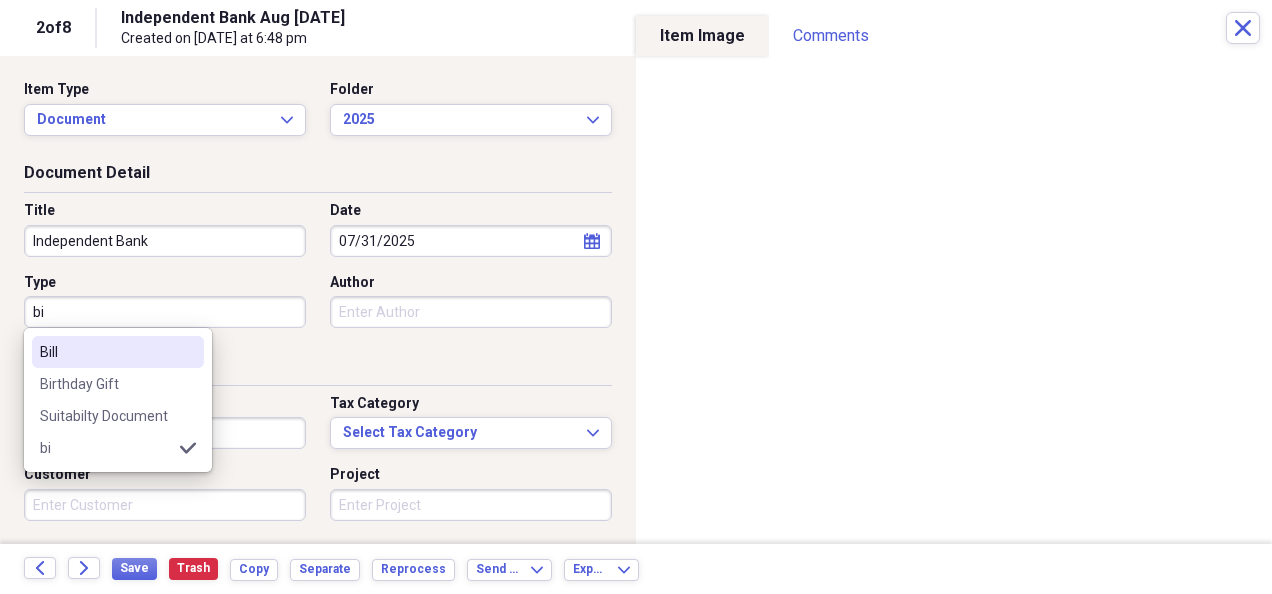 click on "Bill" at bounding box center [106, 352] 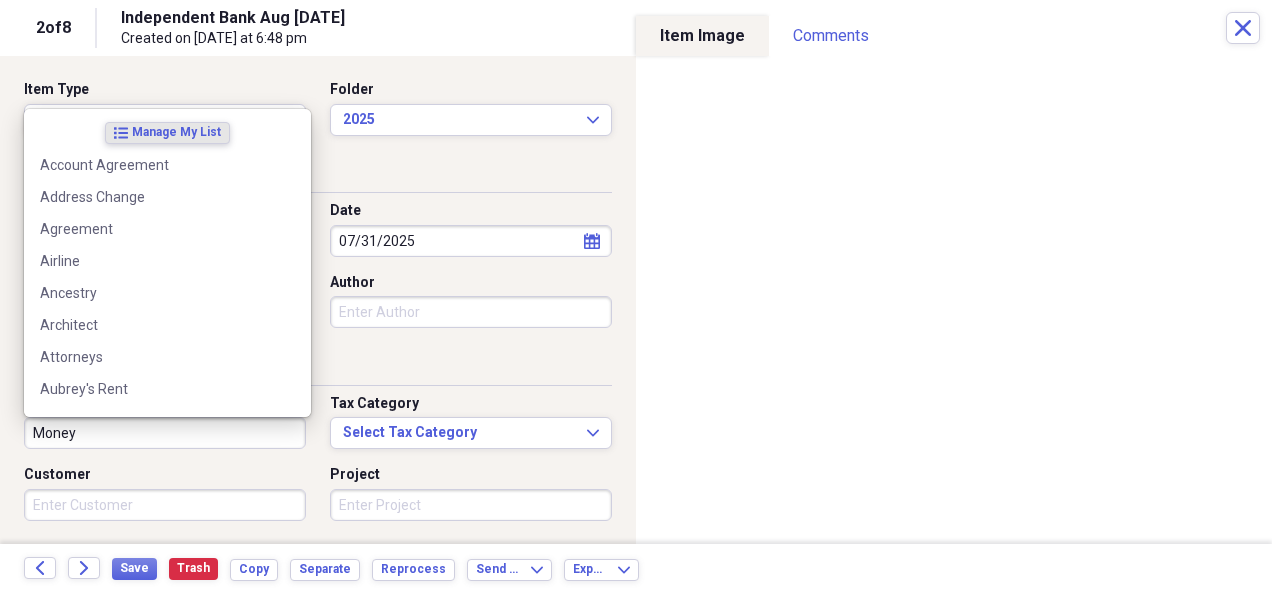 click on "Money" at bounding box center [165, 433] 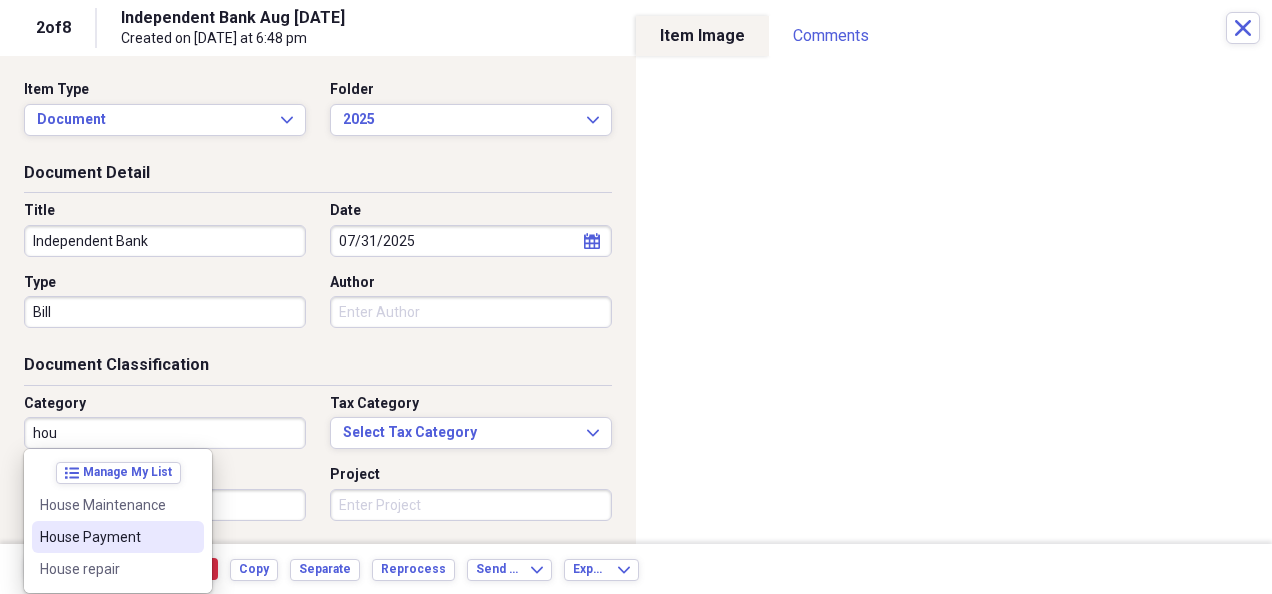 click on "House Payment" at bounding box center (106, 537) 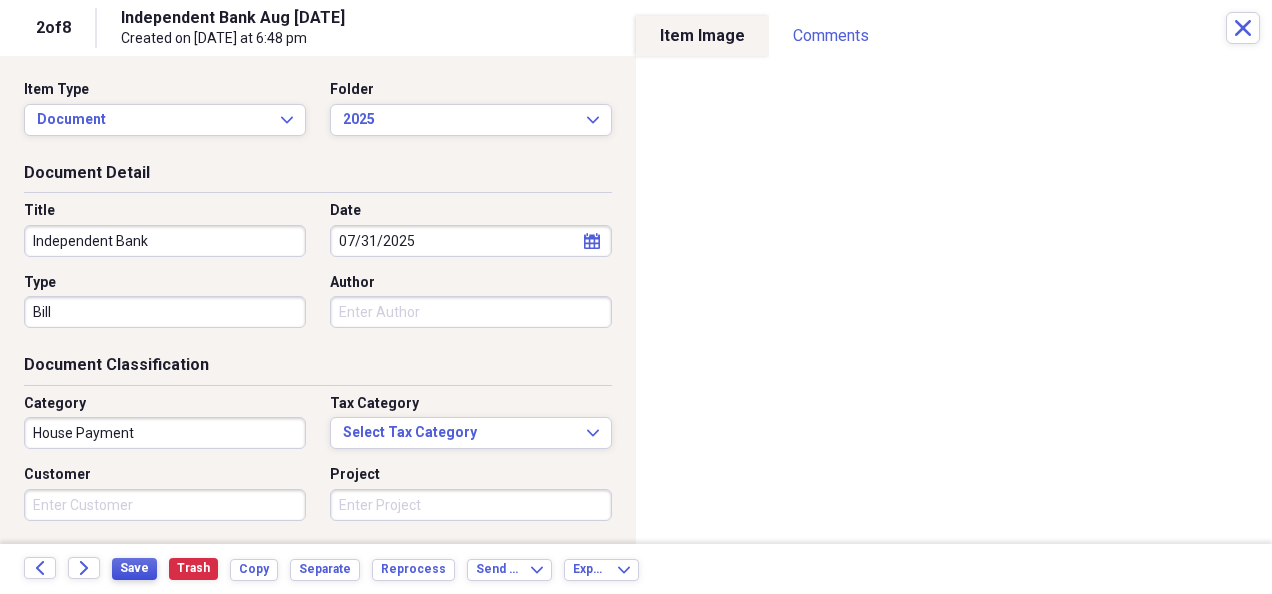 click on "Save" at bounding box center [134, 568] 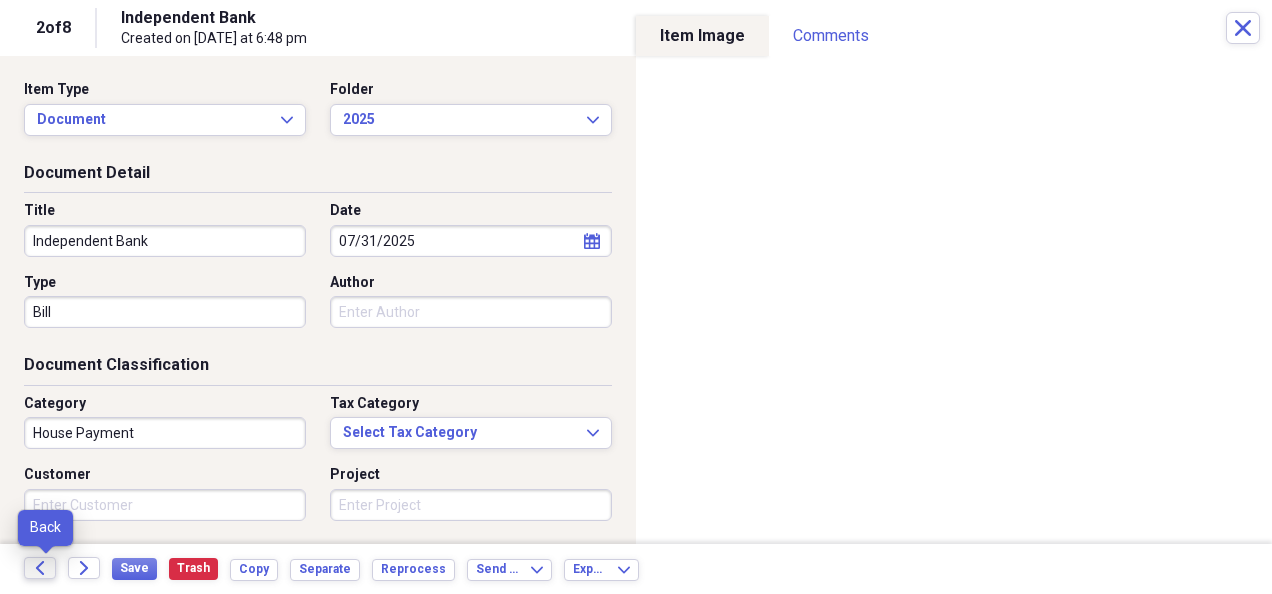 click on "Back" 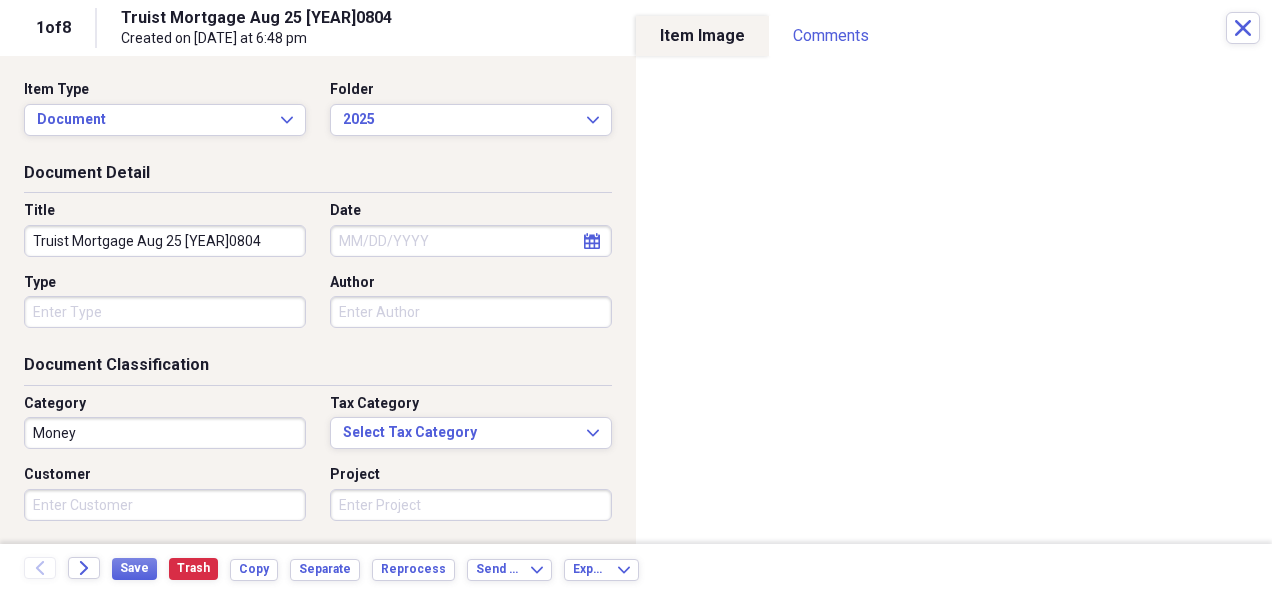 click on "Truist Mortgage Aug 25 [YEAR]0804" at bounding box center (165, 241) 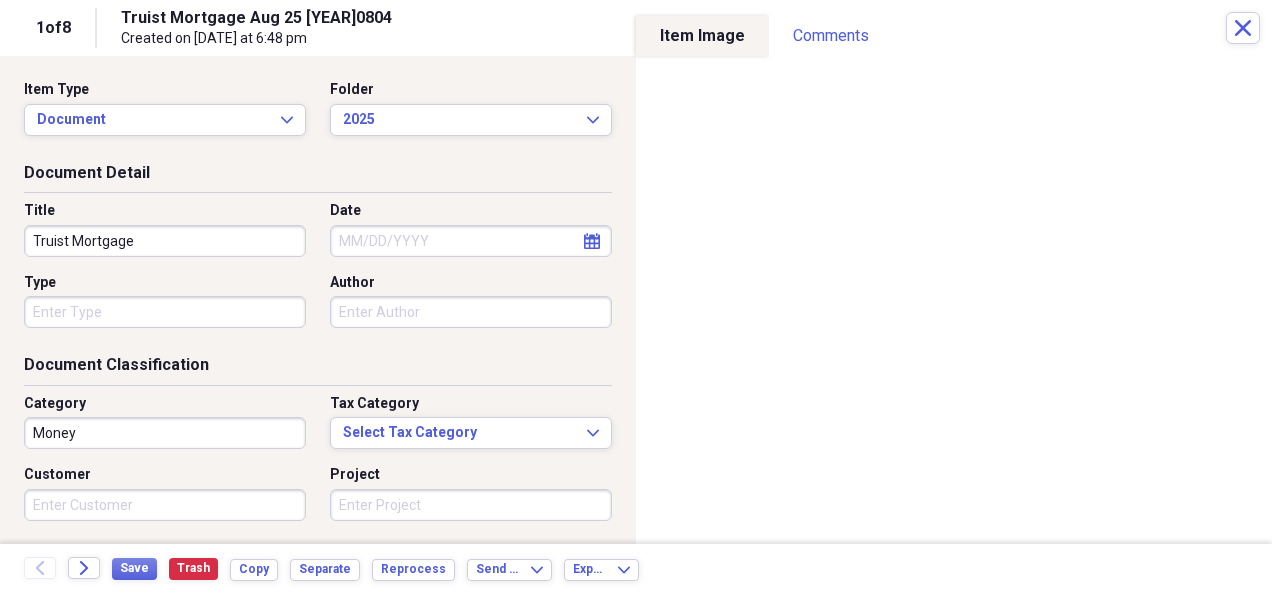 type on "Truist Mortgage" 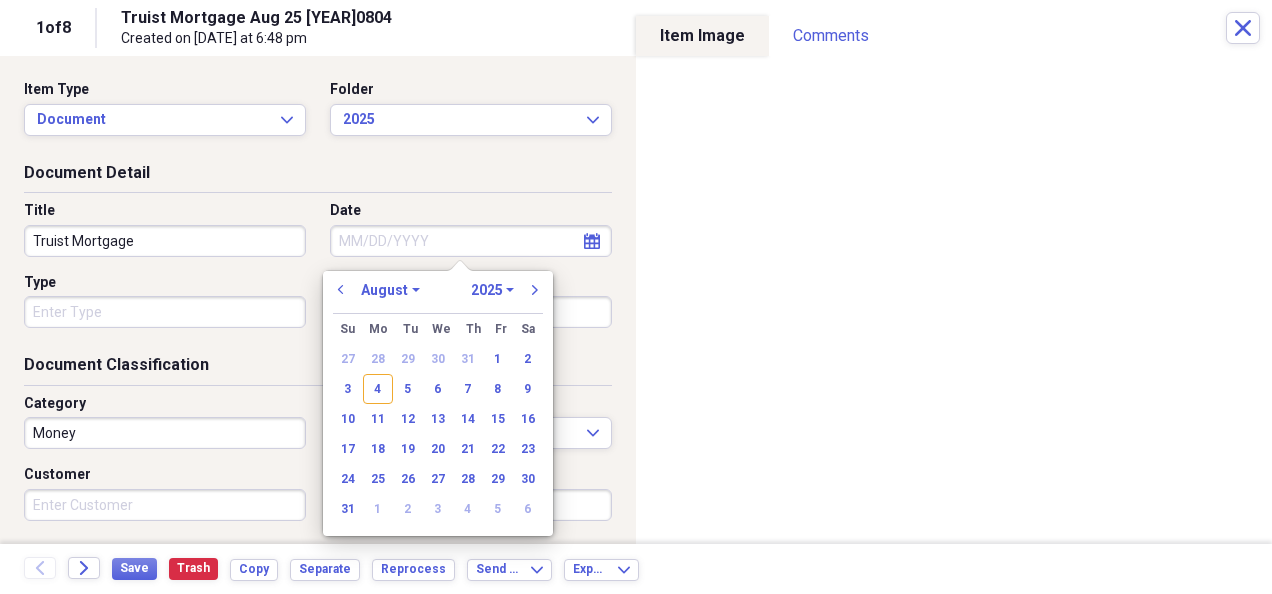 click on "Date" at bounding box center [471, 241] 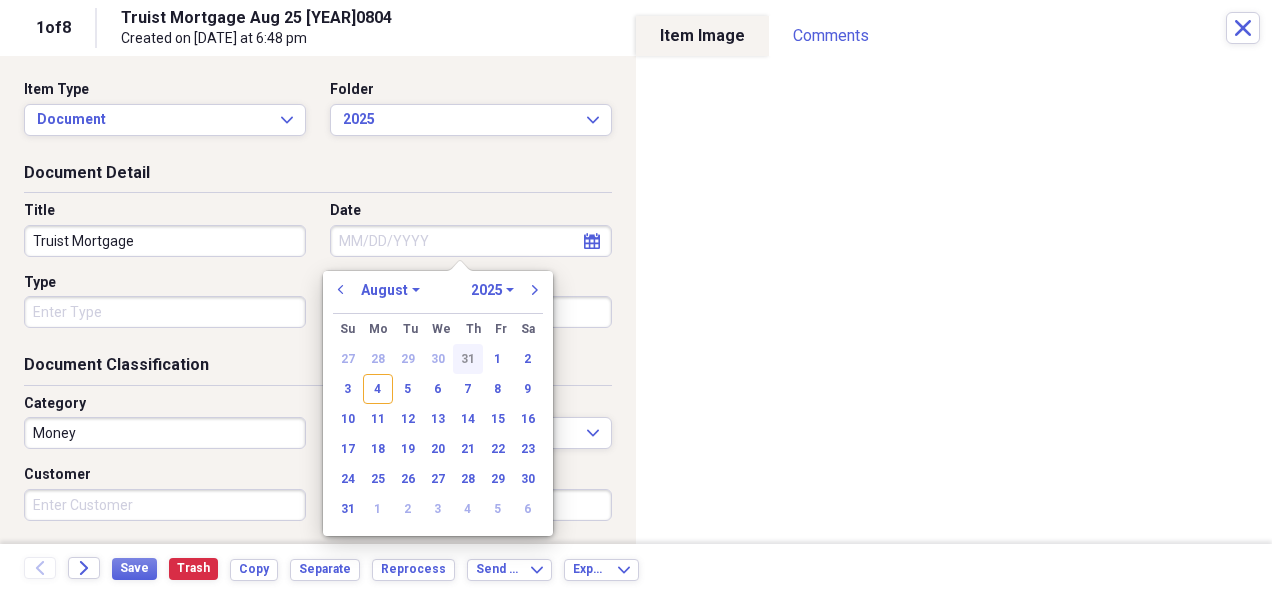 click on "31" at bounding box center [468, 359] 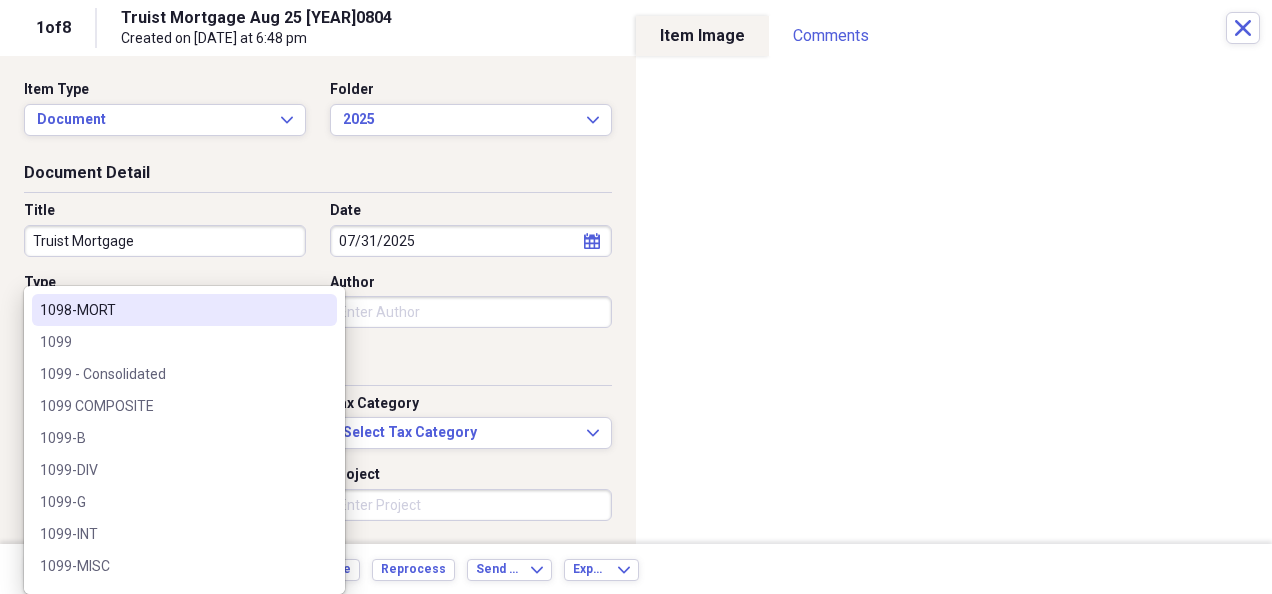 click on "Organize My Files Collapse Unfiled Needs Review Unfiled All Files Unfiled Unfiled Unfiled Saved Reports Collapse My Cabinet My Cabinet Add Folder Collapse Open Folder Bills Paid Add Folder Folder 2024 Add Folder Folder 2025 Add Folder Expand Folder Past Years Add Folder Expand Folder Charity Add Folder Folder exported items Add Folder Folder Home Add Folder Folder Insurance Add Folder Collapse Open Folder Investments Add Folder Folder Ally Invest (MB Trading, Pension Financial Services - #2FC-15781-15 RR B8U) Add Folder Collapse Open Folder Ameriprise Add Folder Folder [PERSON] Add Folder Folder [PERSON] Add Folder Folder Charles Schwab Add Folder Folder Columbine FCU Add Folder Folder ConocoPhillips Add Folder Folder Conseco Annuity (Washington National) Add Folder Folder Dominion Energy (SCANA) Add Folder Expand Folder Etrade Add Folder Collapse Open Folder Fidelity Add Folder Folder [PERSON] & [PERSON] Joint - 8460 Add Folder Folder [PERSON] Bene IRA - 0907 Add Folder Folder [PERSON] & [PERSON] Joint - 4497 Add Folder HSA" at bounding box center [636, 297] 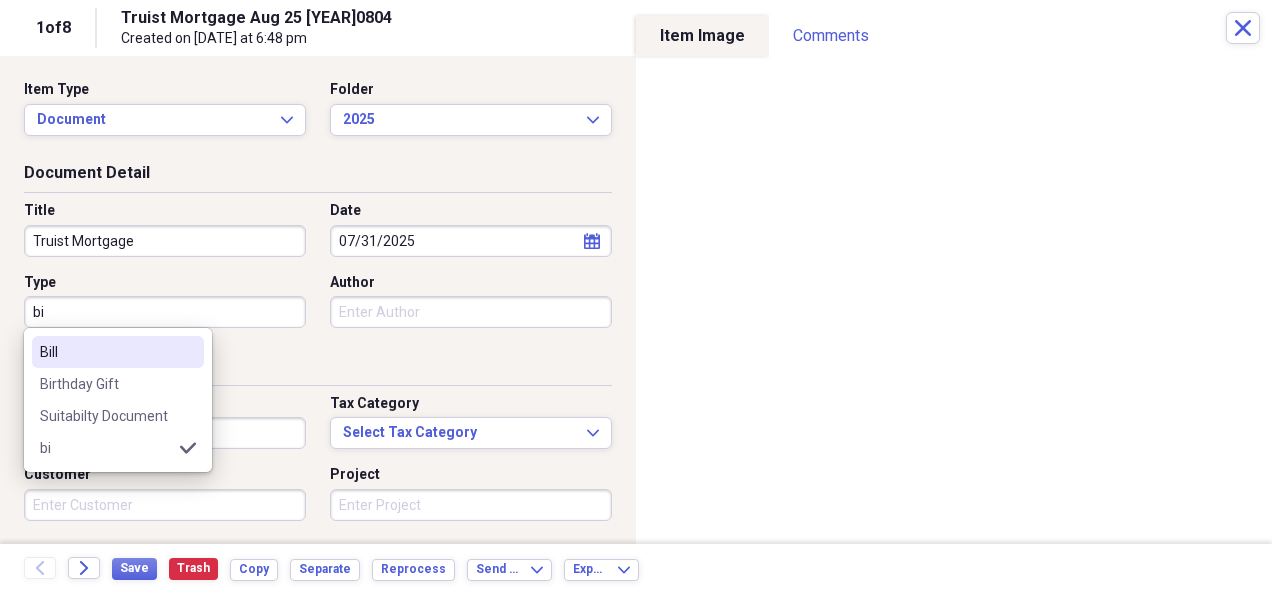 click on "Bill" at bounding box center [106, 352] 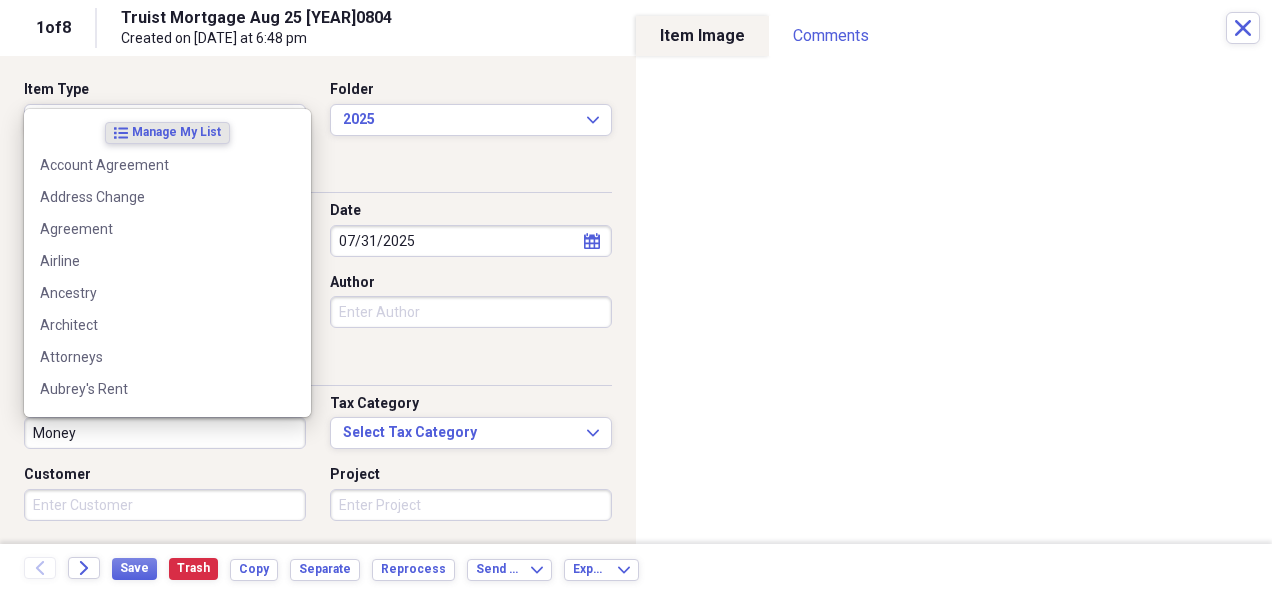 click on "Money" at bounding box center [165, 433] 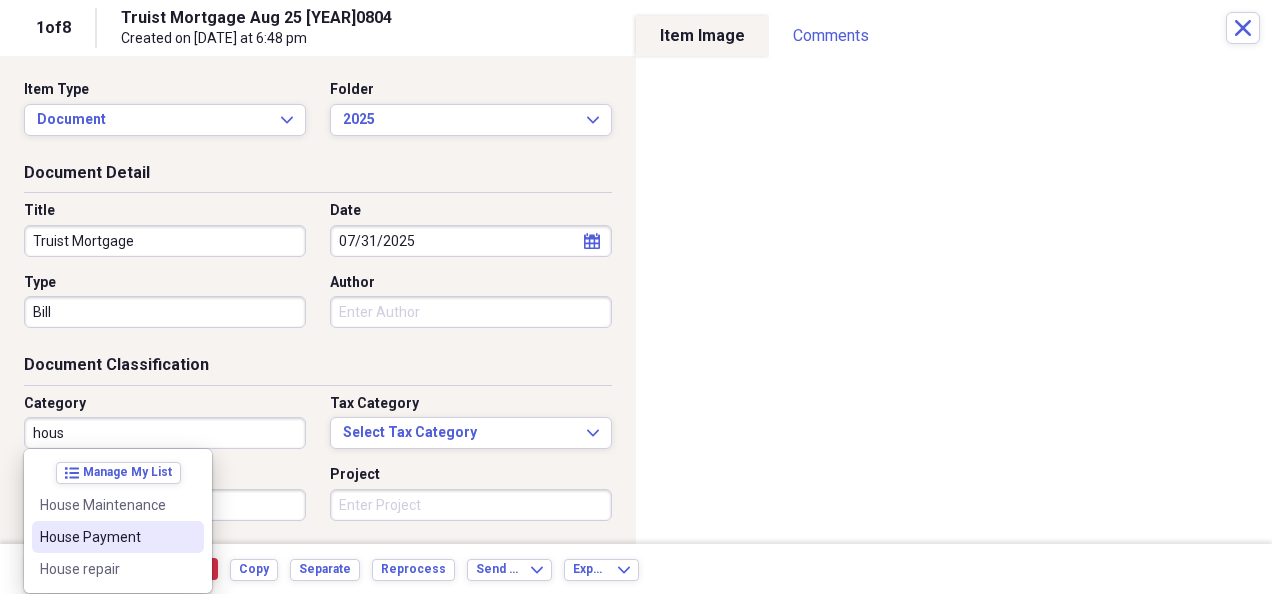 click on "House Payment" at bounding box center [106, 537] 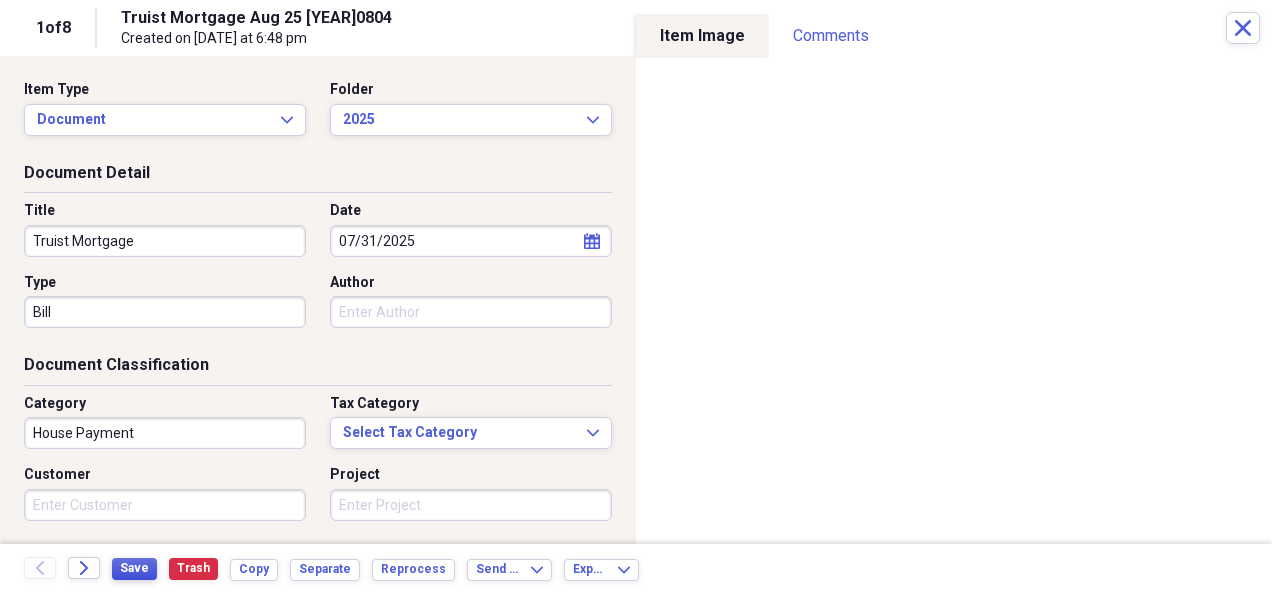 click on "Save" at bounding box center [134, 568] 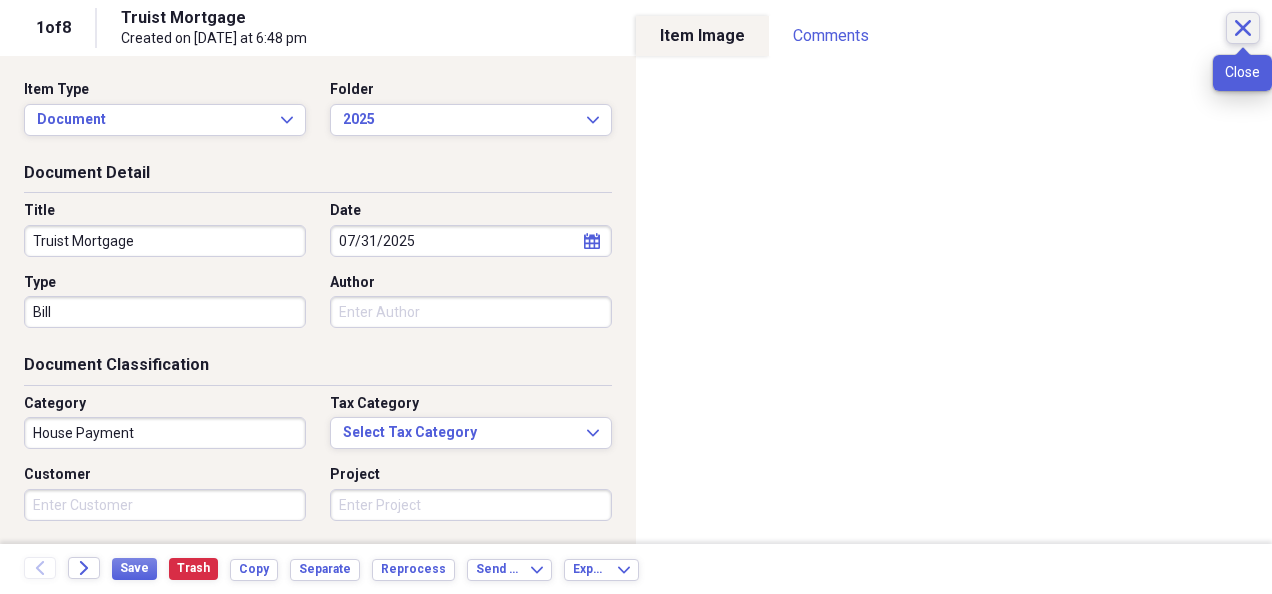 click 